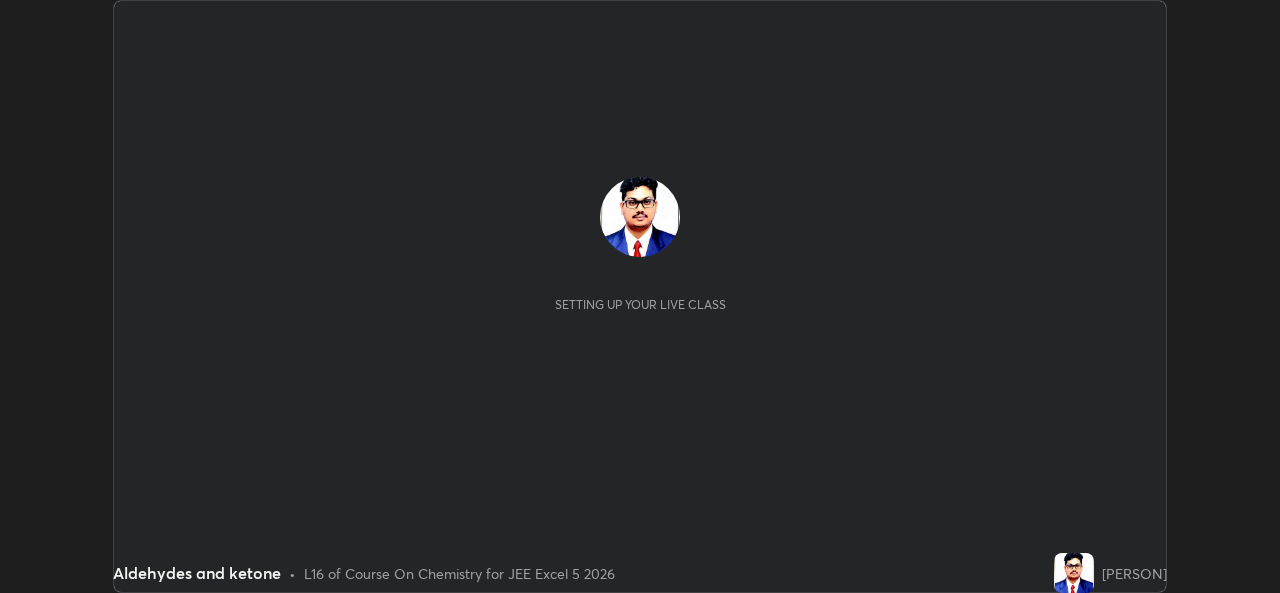 scroll, scrollTop: 0, scrollLeft: 0, axis: both 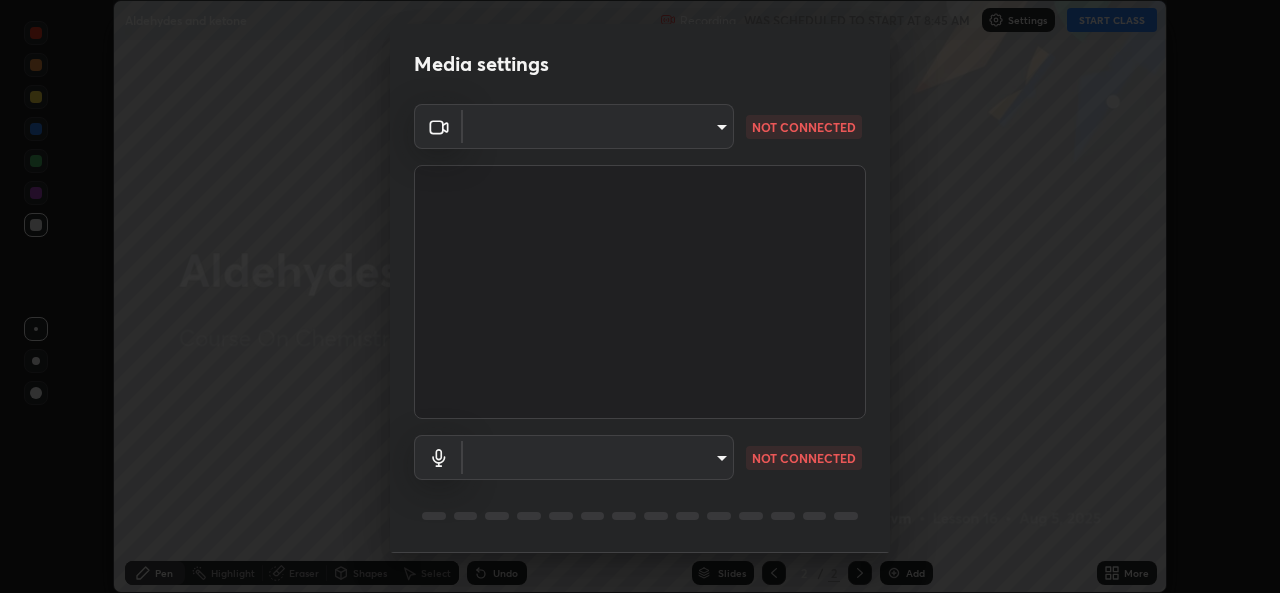 type on "b49ce733c18ed743311937eff9d4efc58a2a5cd54c0a2dbb976ee9af6a4c5ced" 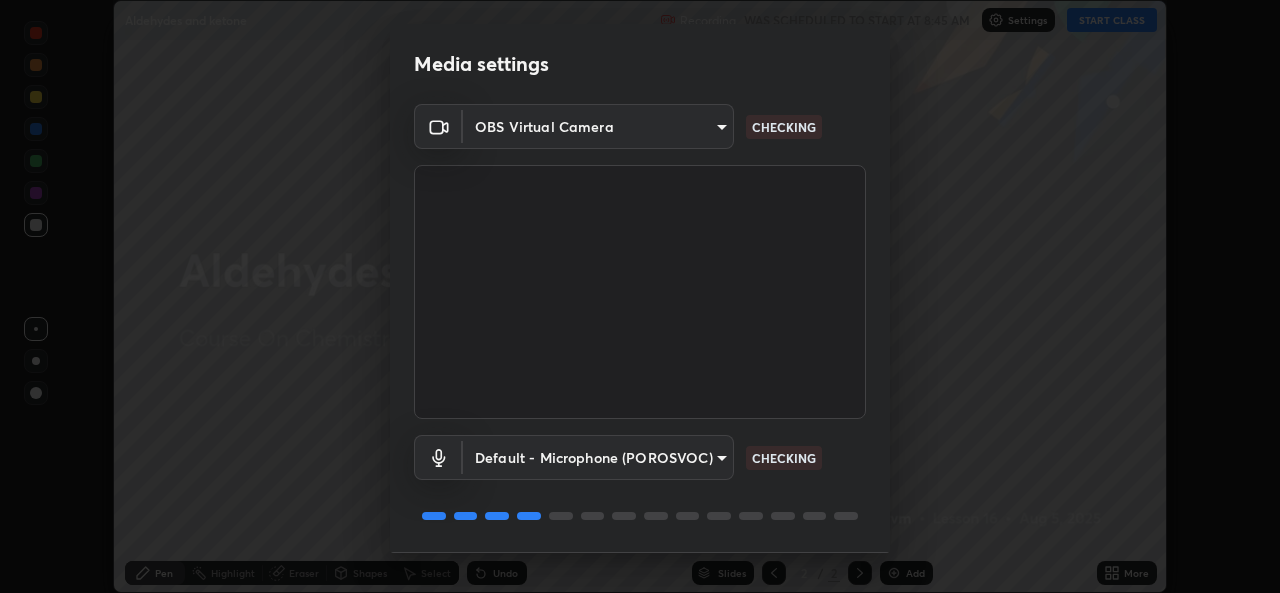 scroll, scrollTop: 63, scrollLeft: 0, axis: vertical 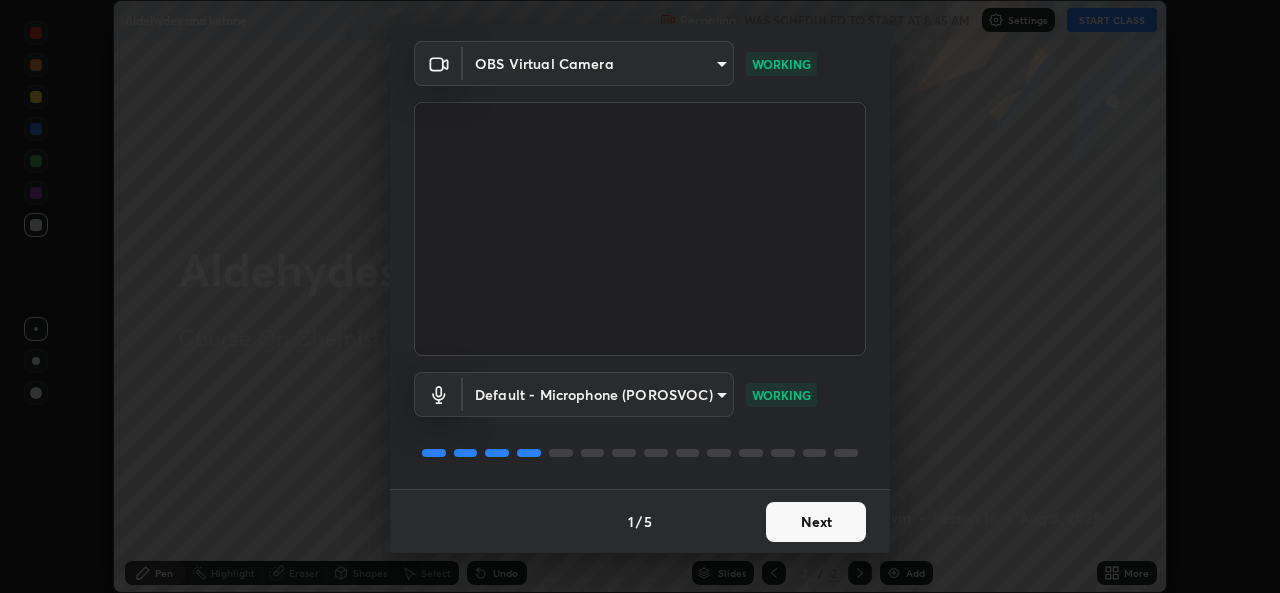 click on "Next" at bounding box center [816, 522] 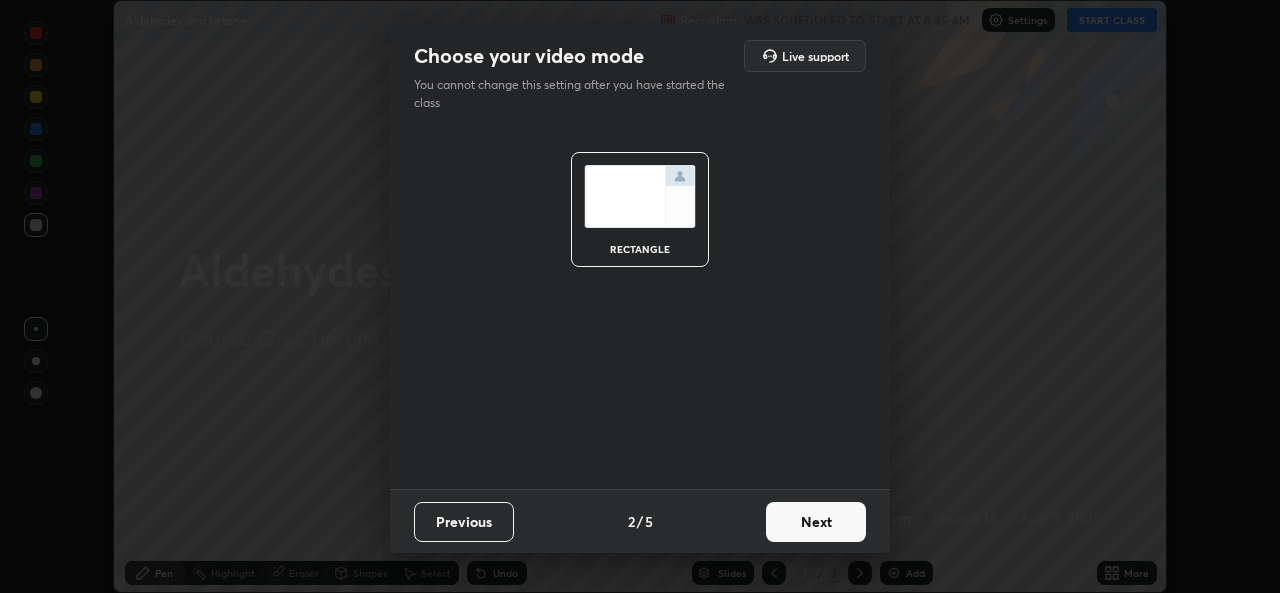 scroll, scrollTop: 0, scrollLeft: 0, axis: both 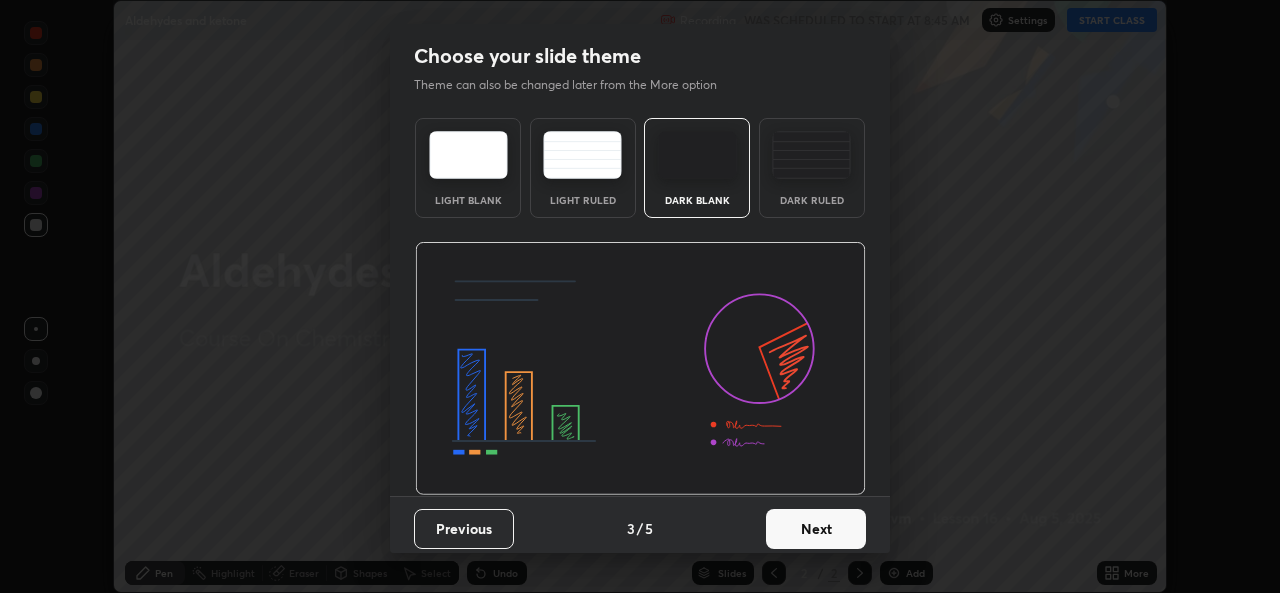 click on "Next" at bounding box center [816, 529] 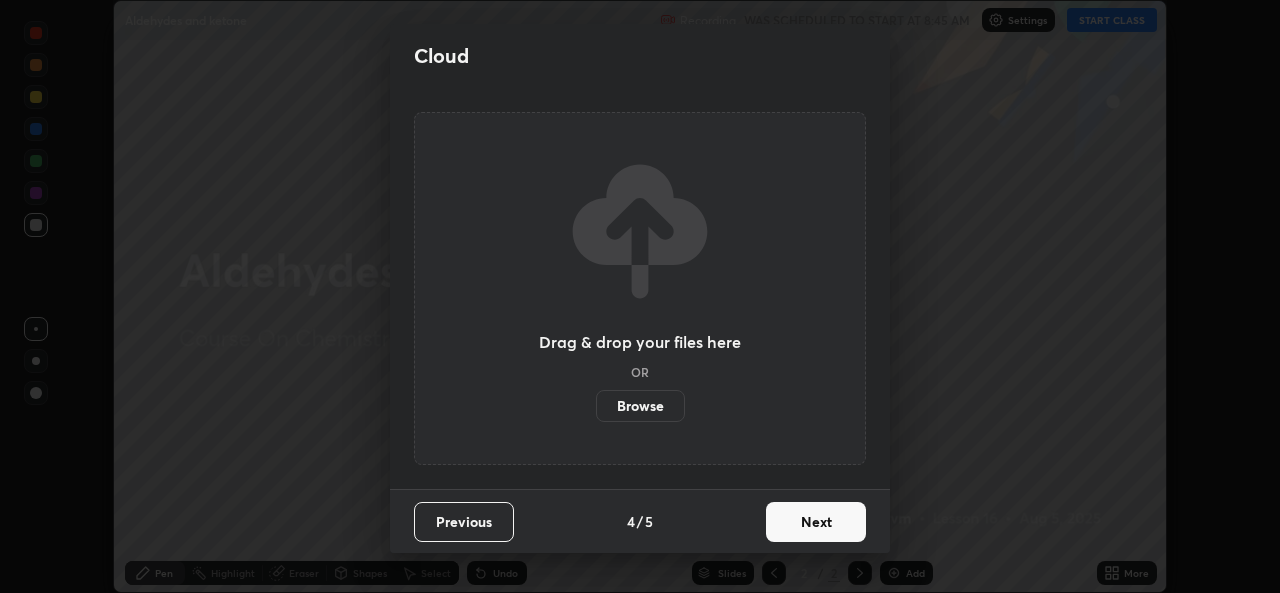 click on "Next" at bounding box center [816, 522] 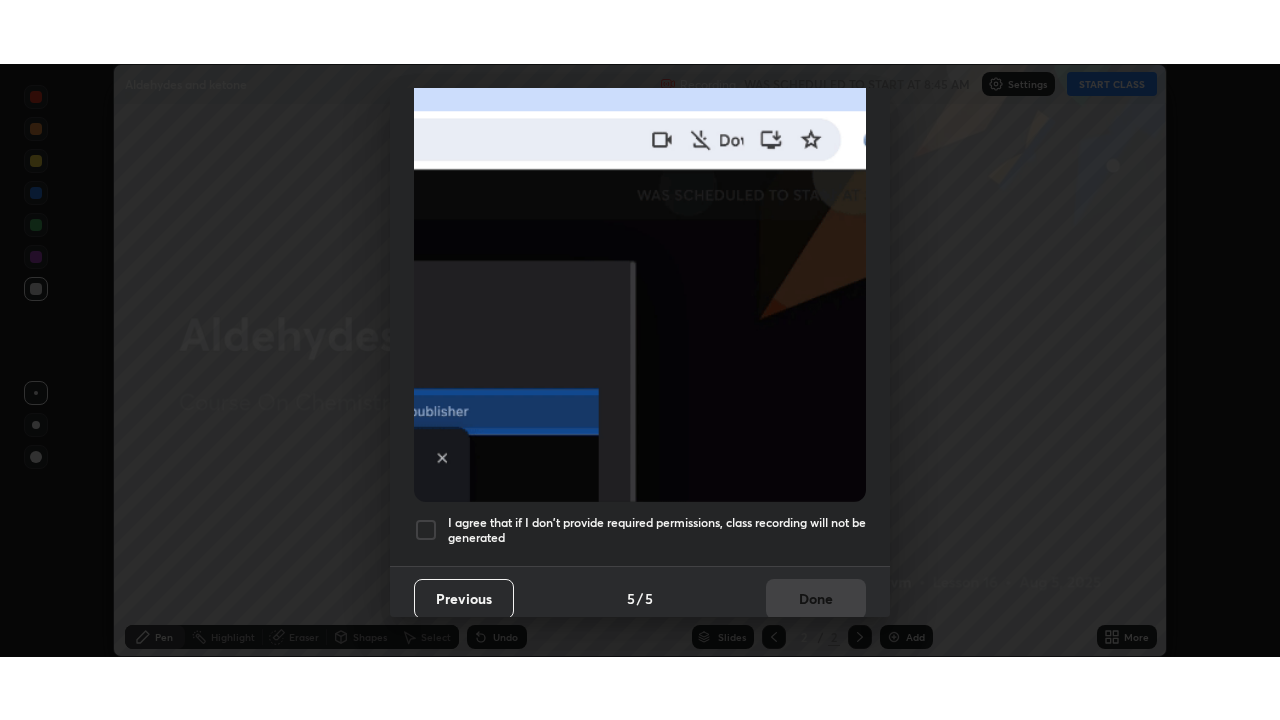 scroll, scrollTop: 471, scrollLeft: 0, axis: vertical 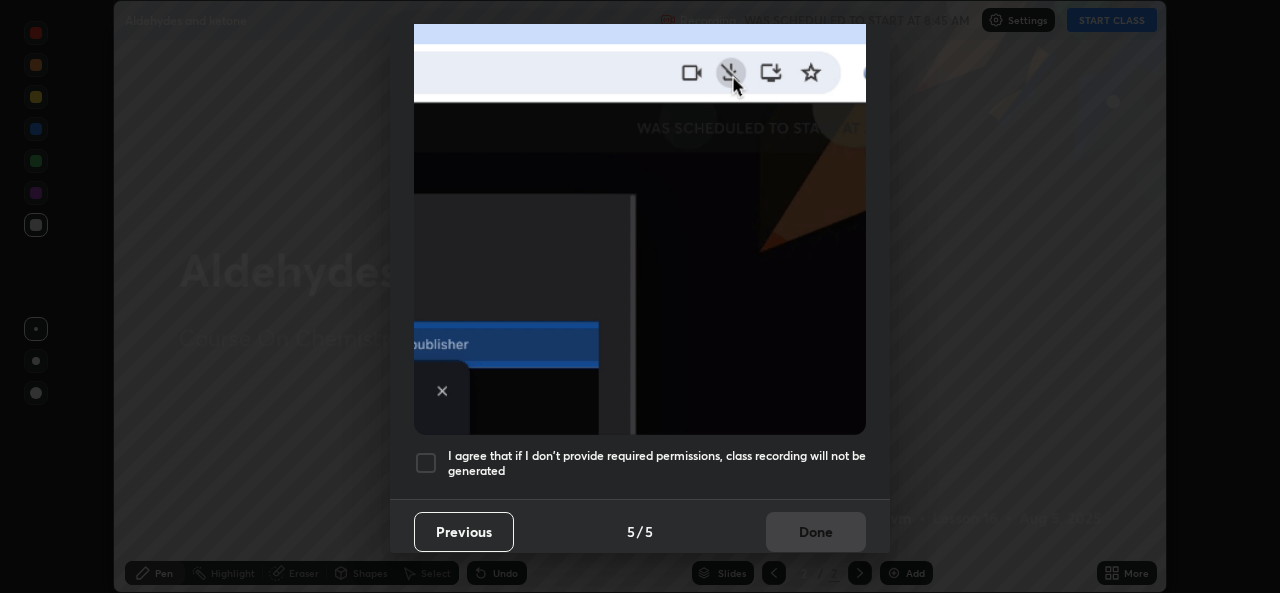 click at bounding box center [426, 463] 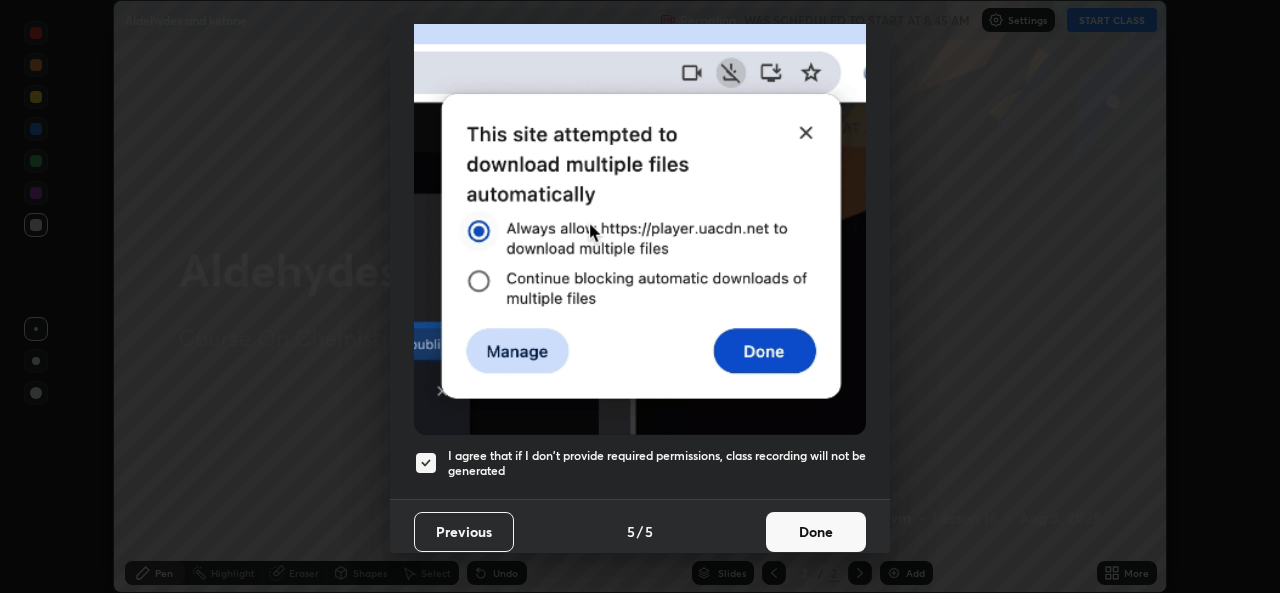 click on "Done" at bounding box center [816, 532] 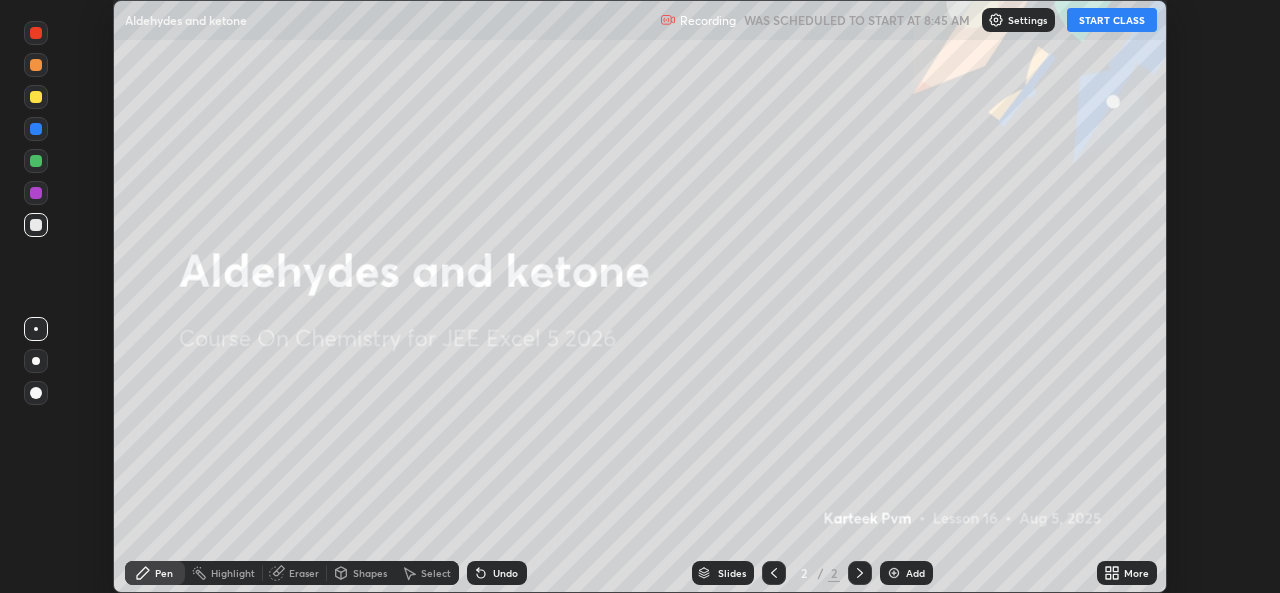 click on "START CLASS" at bounding box center (1112, 20) 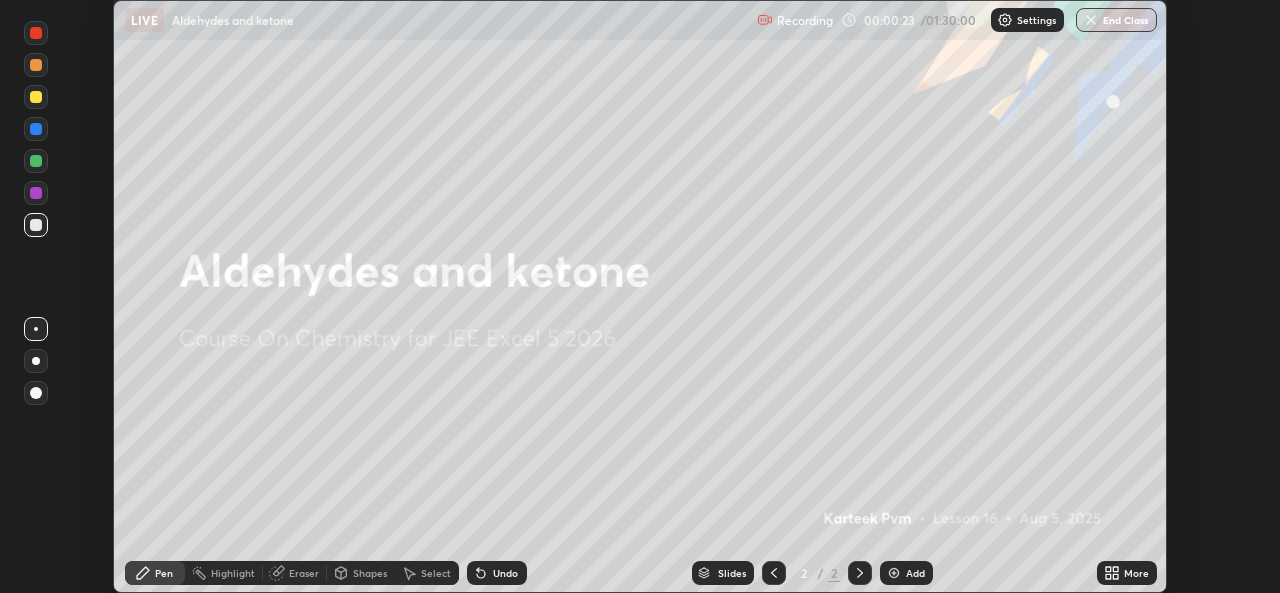 click on "More" at bounding box center (1127, 573) 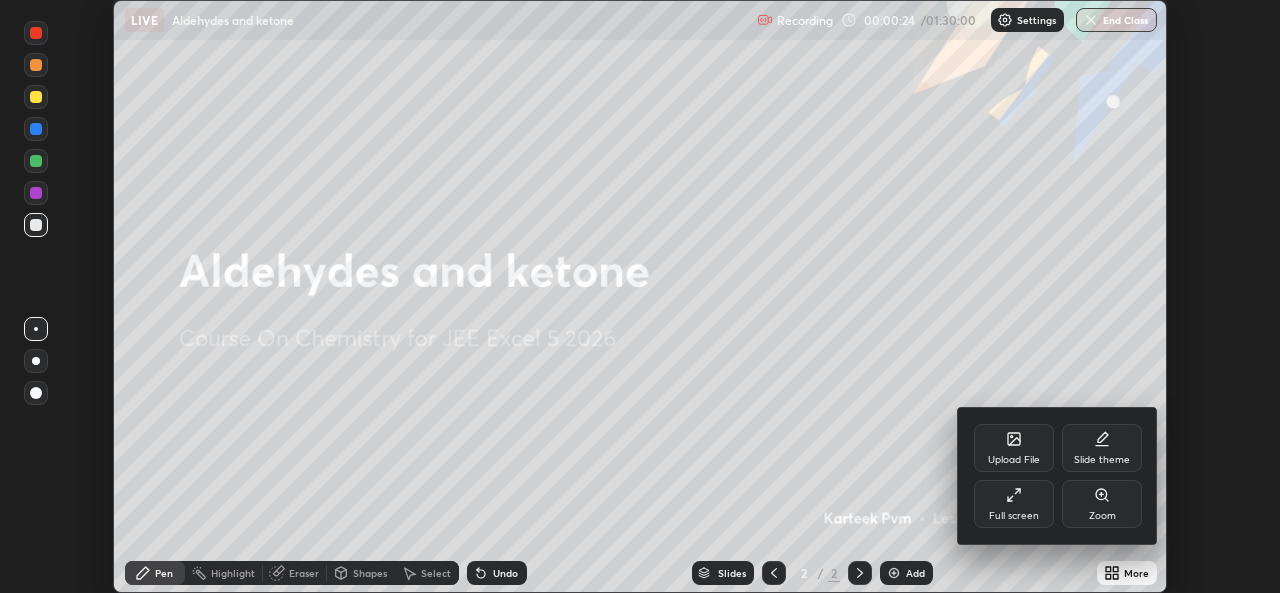 click on "Full screen" at bounding box center (1014, 516) 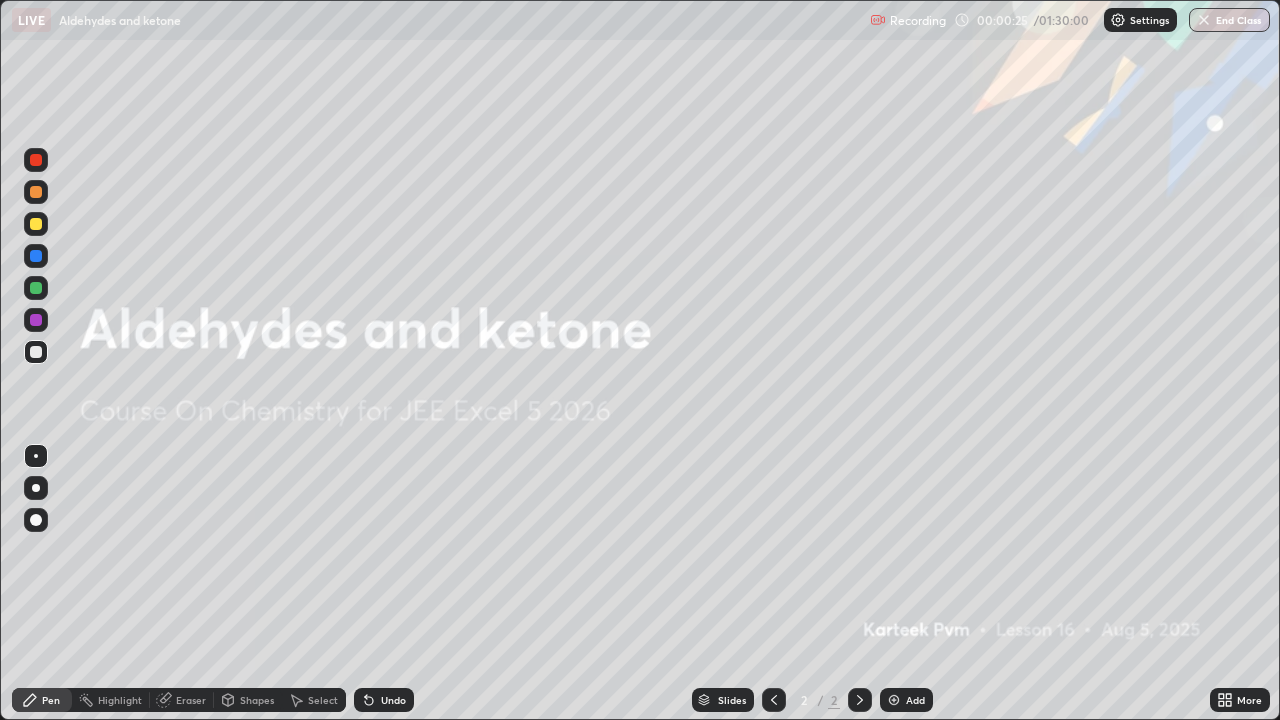 scroll, scrollTop: 99280, scrollLeft: 98720, axis: both 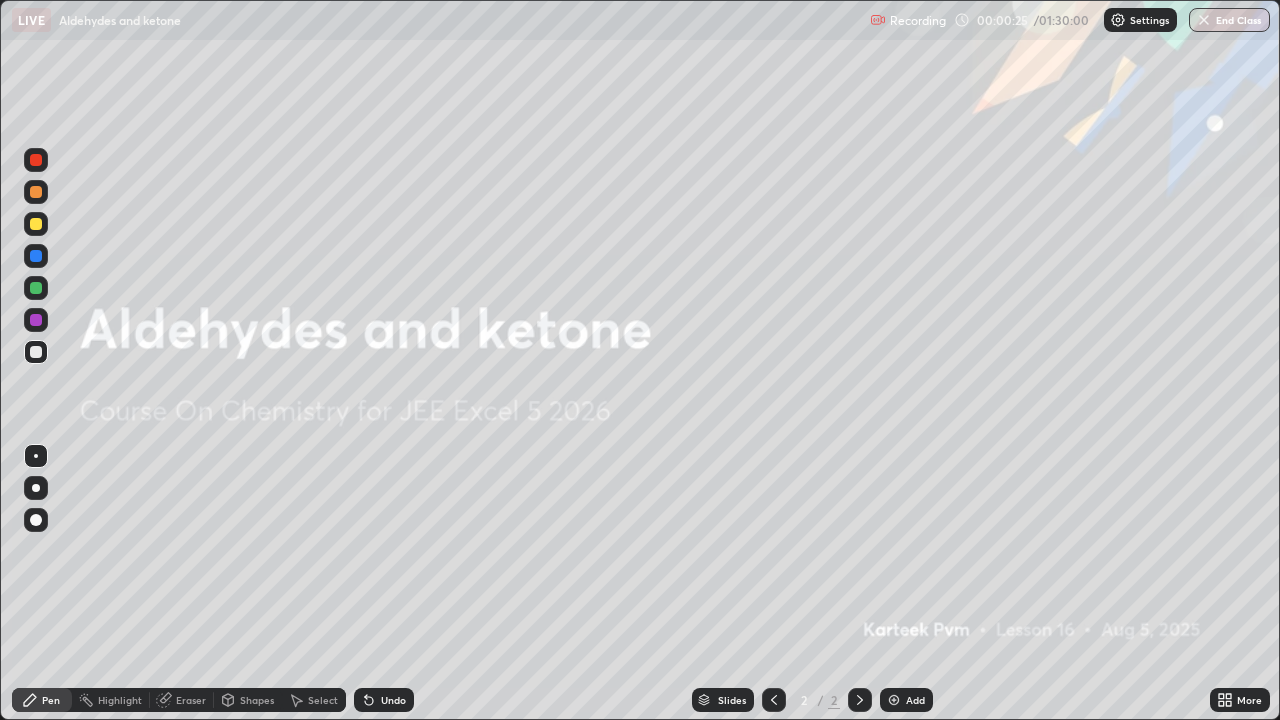 click on "Add" at bounding box center [915, 700] 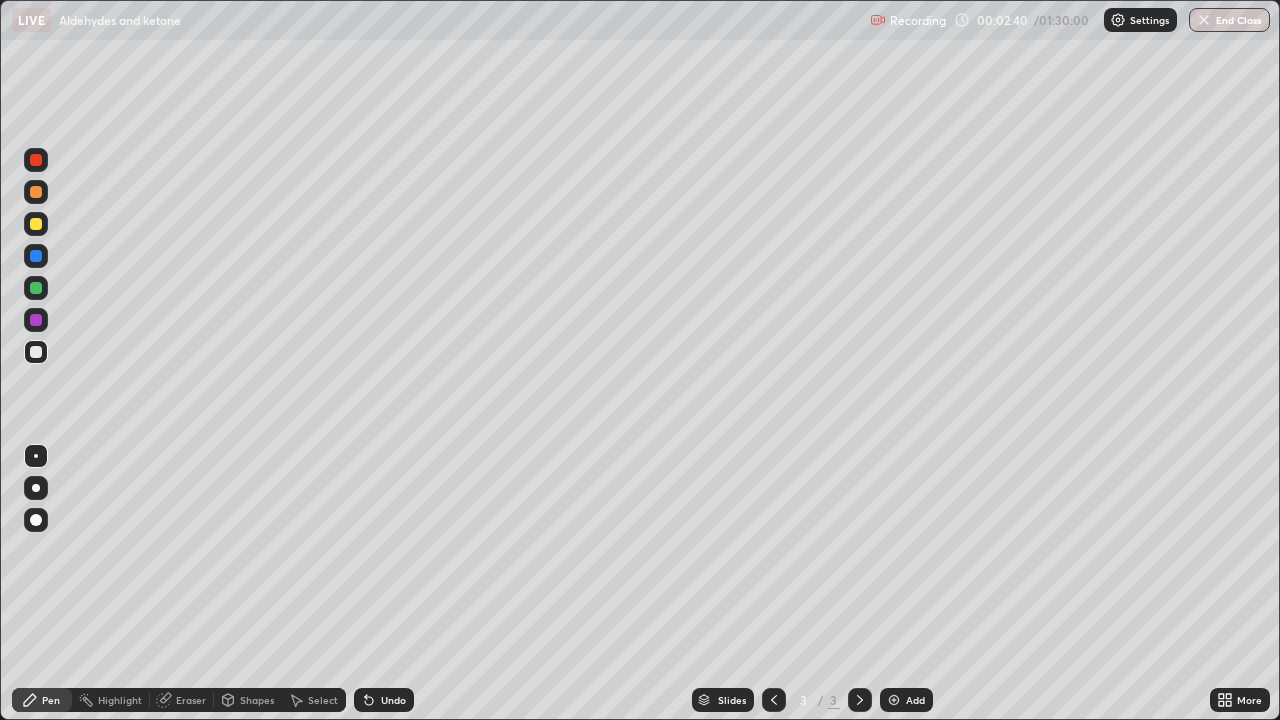 click on "Undo" at bounding box center [393, 700] 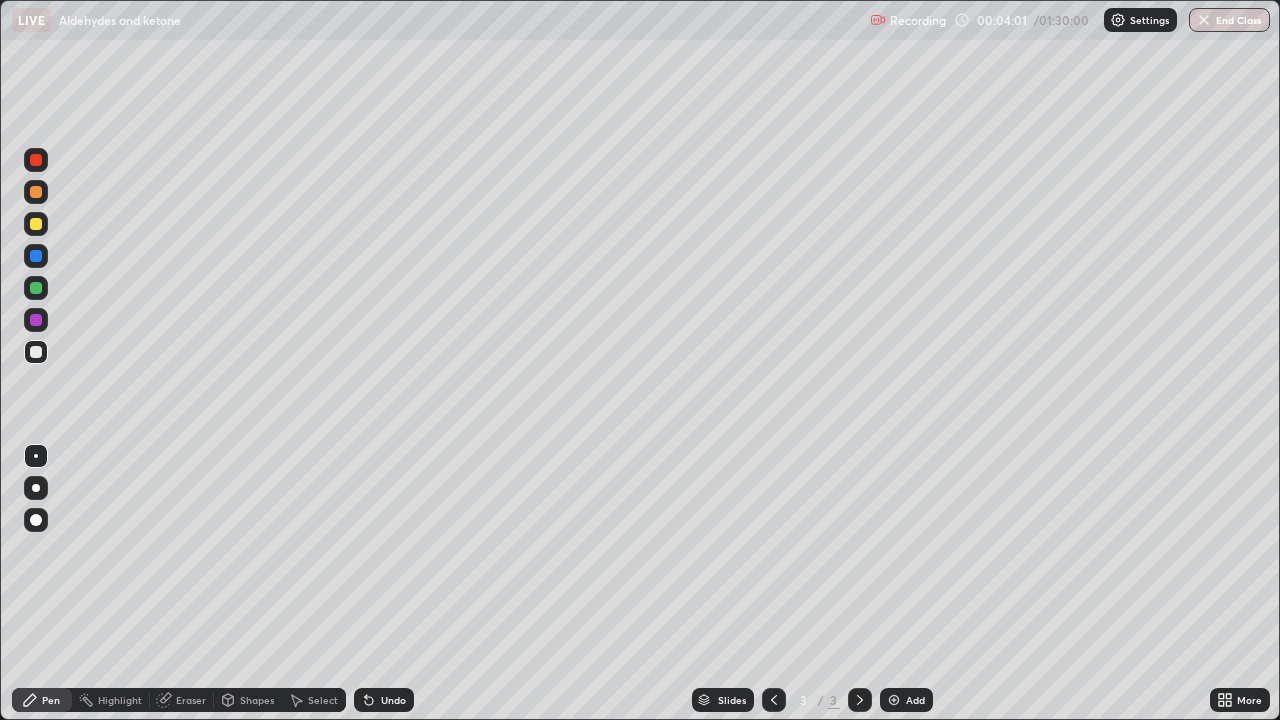 click at bounding box center (36, 224) 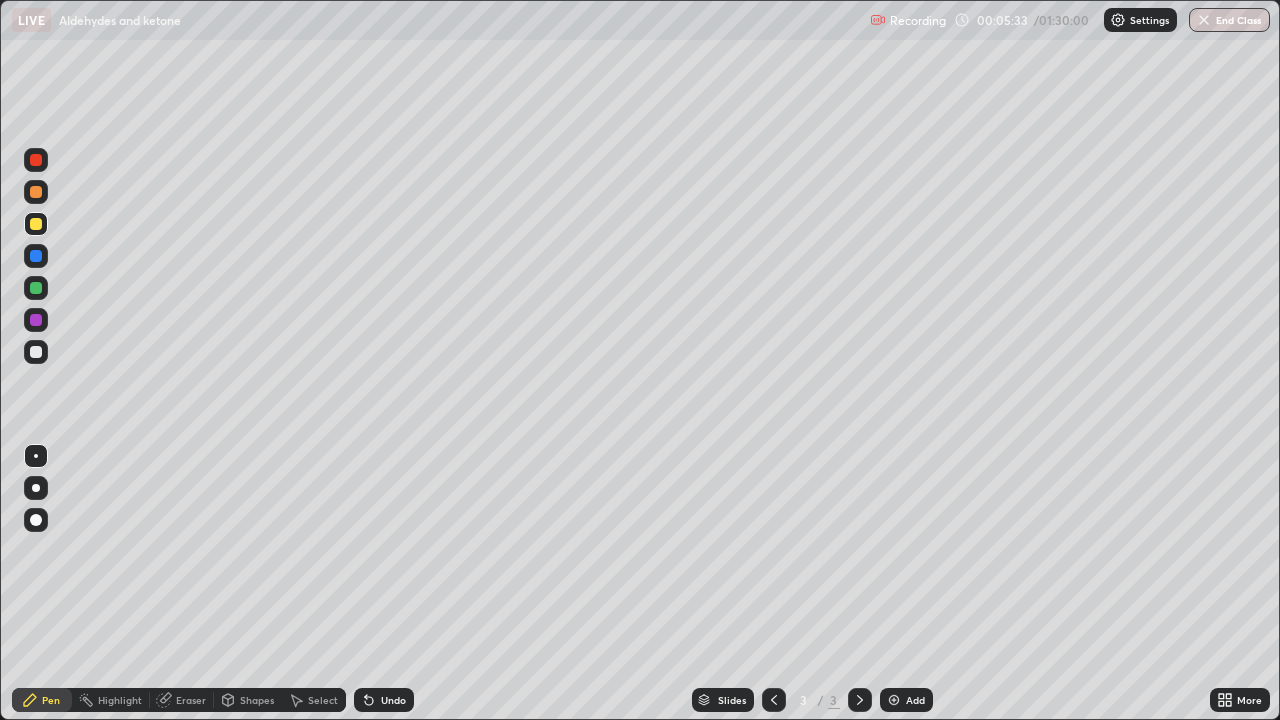 click at bounding box center (36, 320) 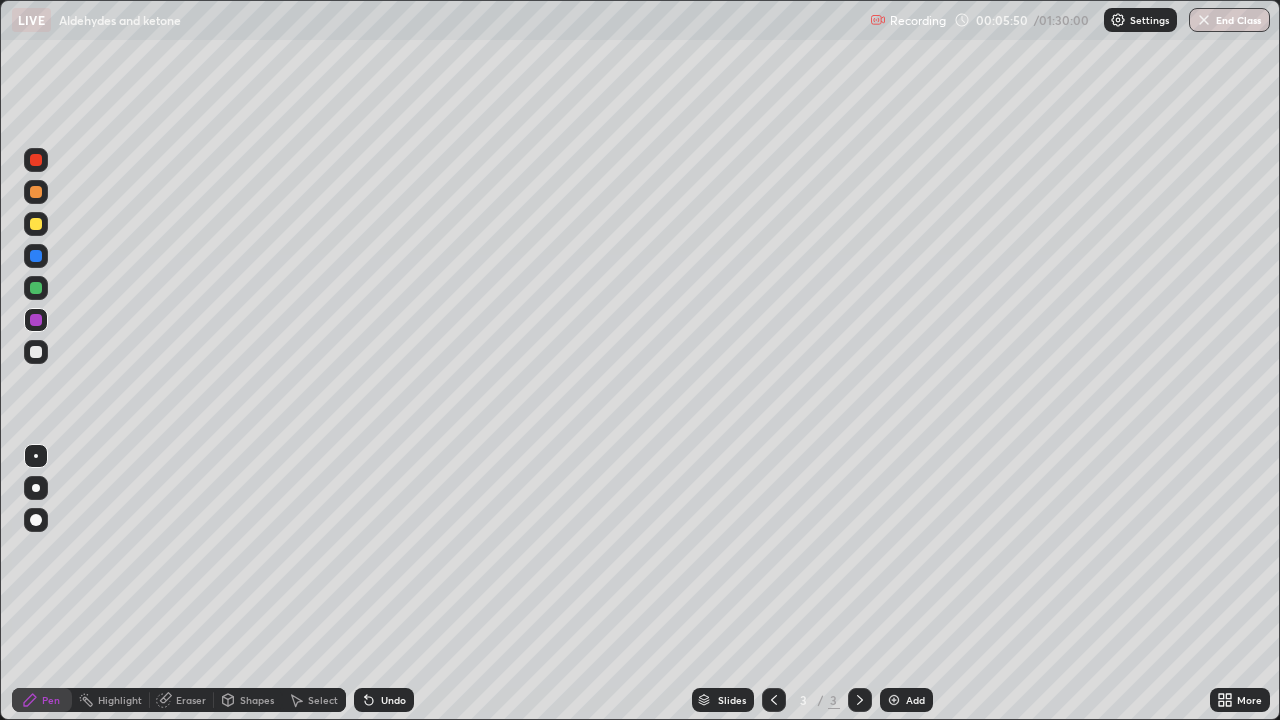 click 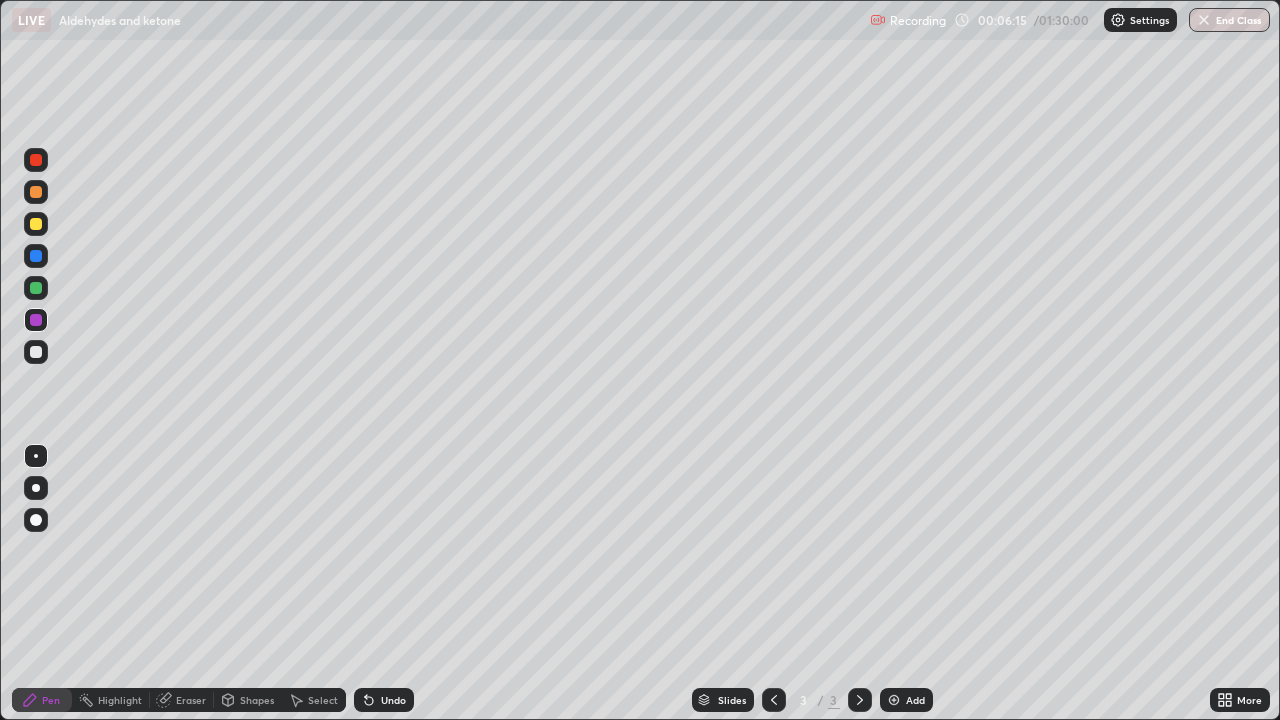click at bounding box center (36, 352) 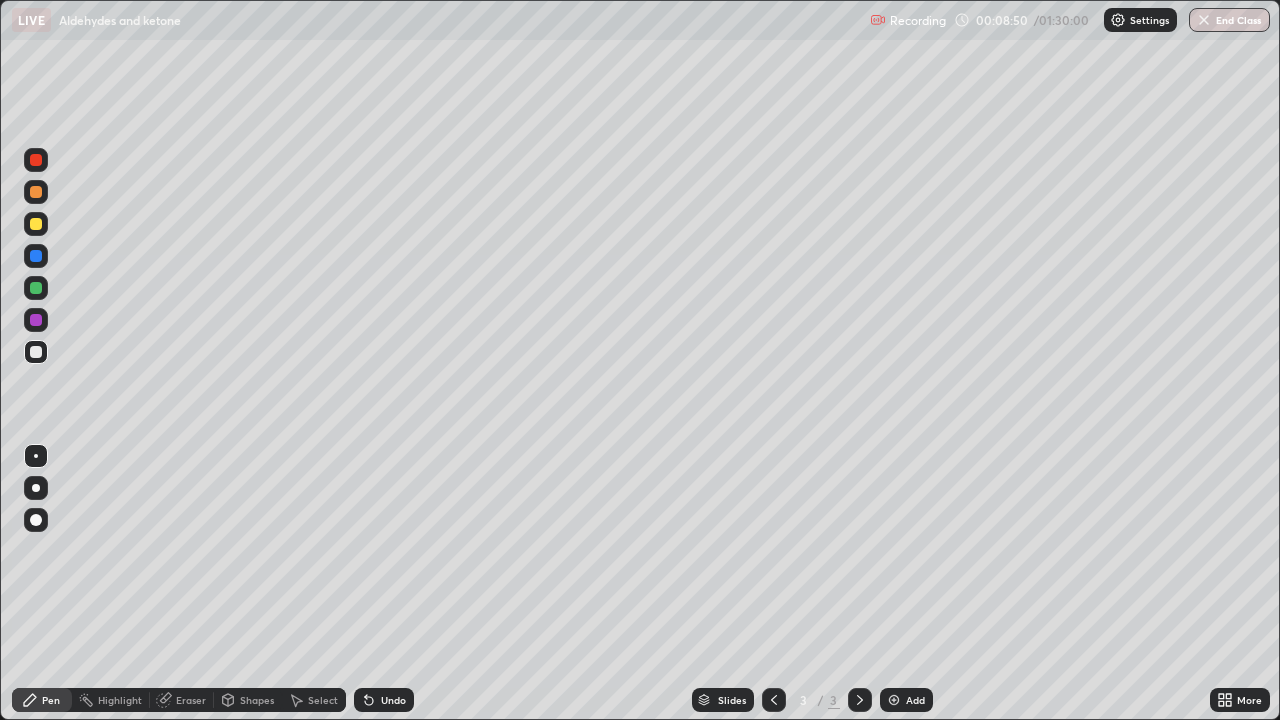 click 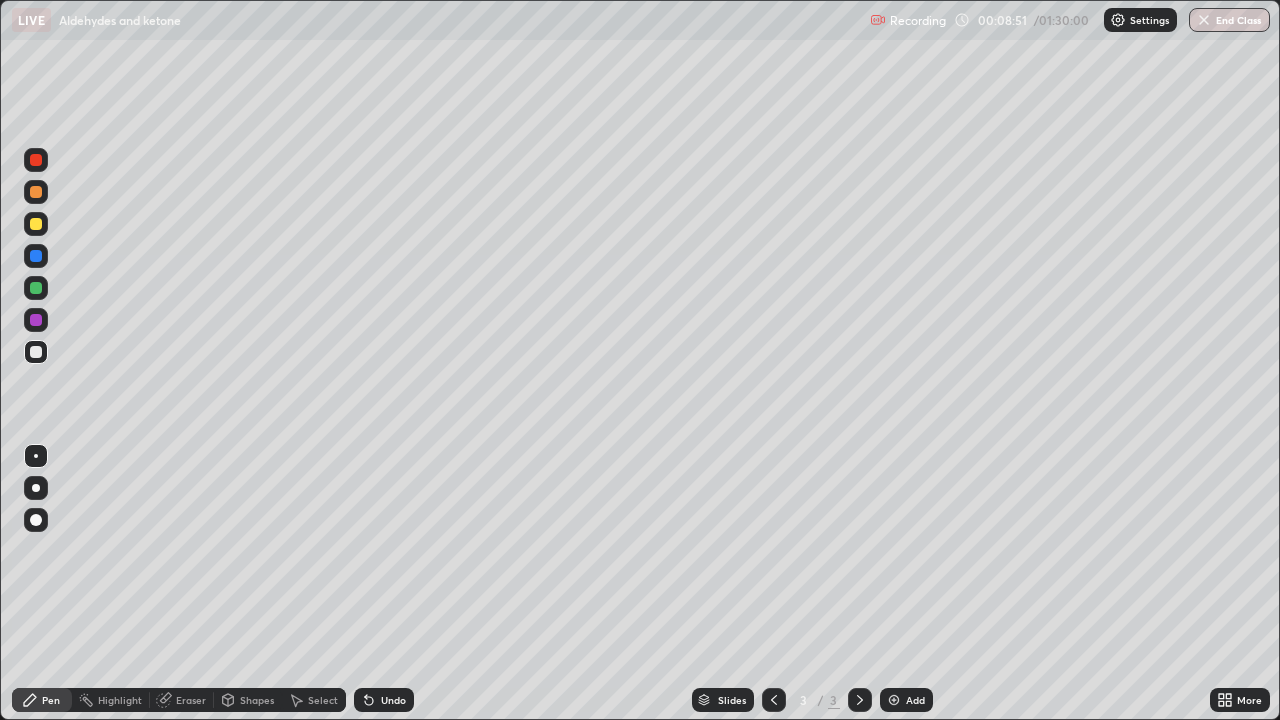 click on "Undo" at bounding box center (384, 700) 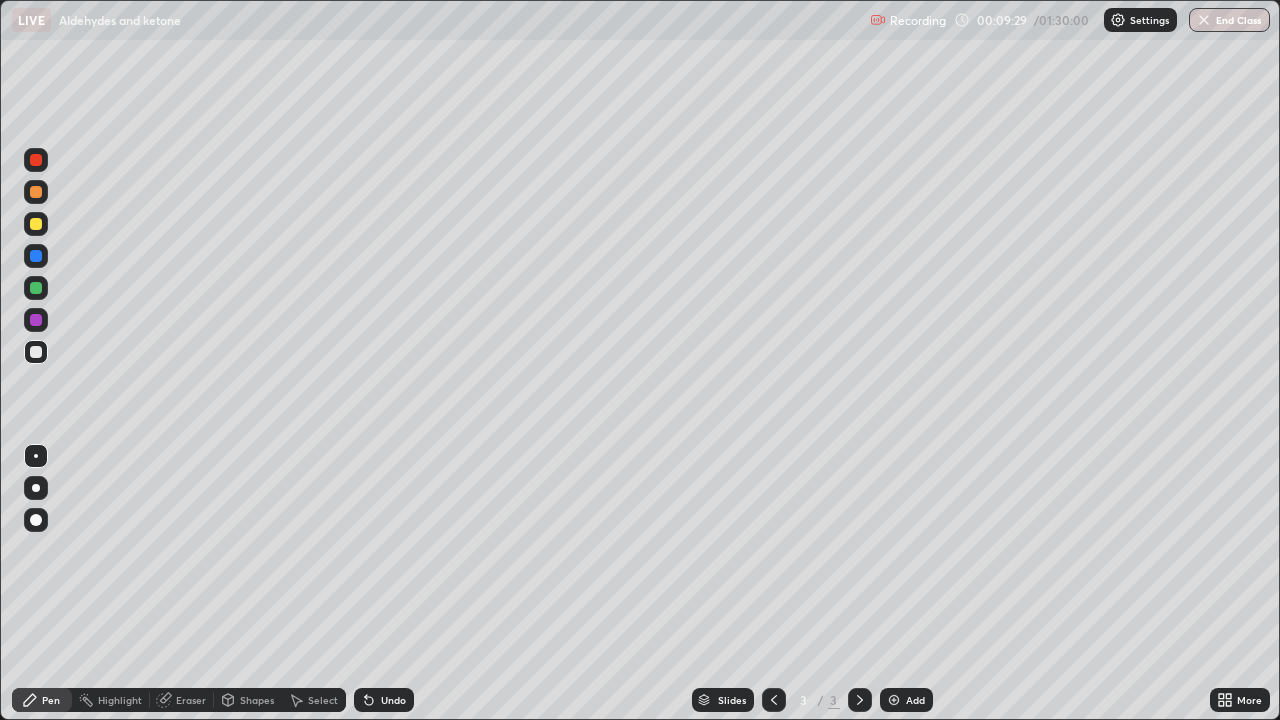 click at bounding box center [36, 224] 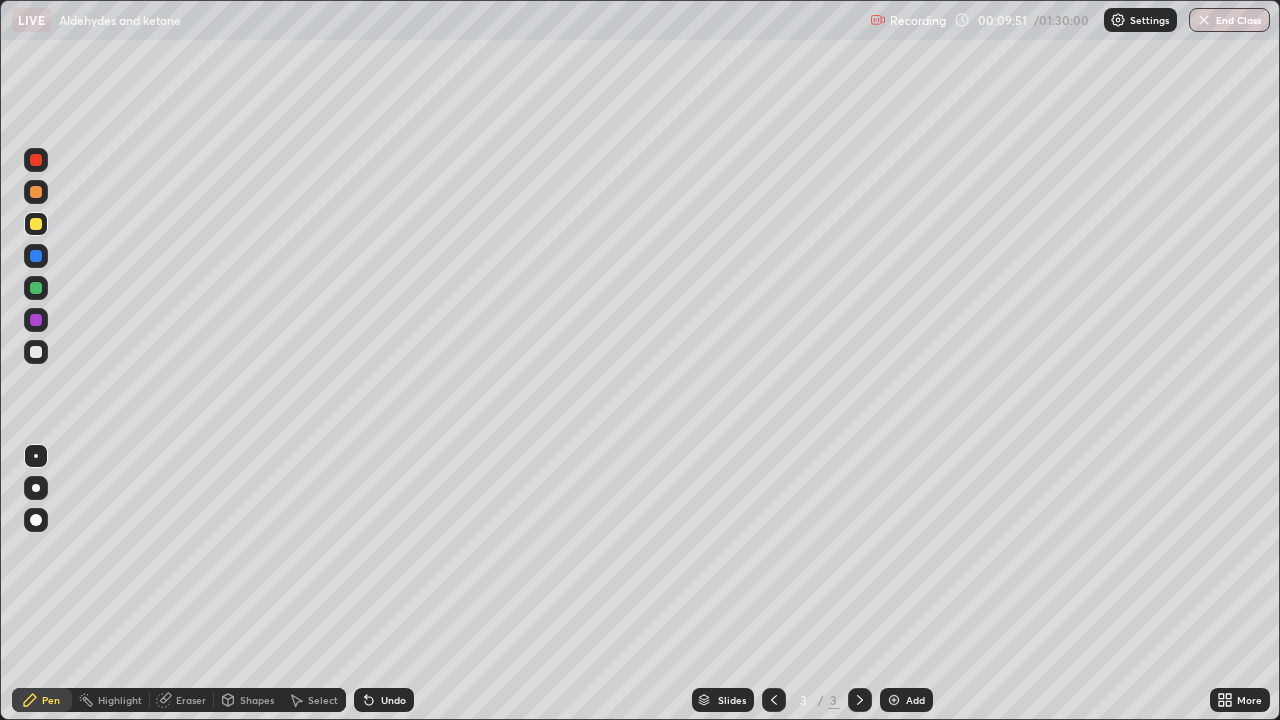 click 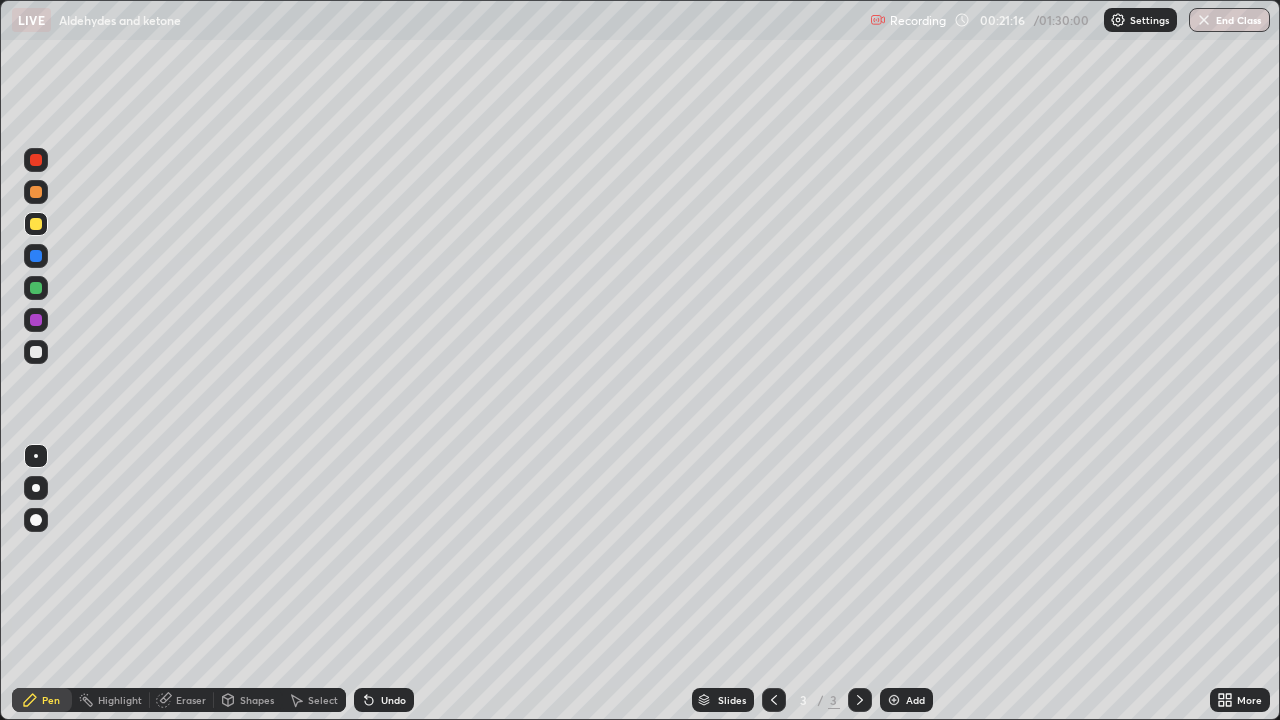 click at bounding box center (894, 700) 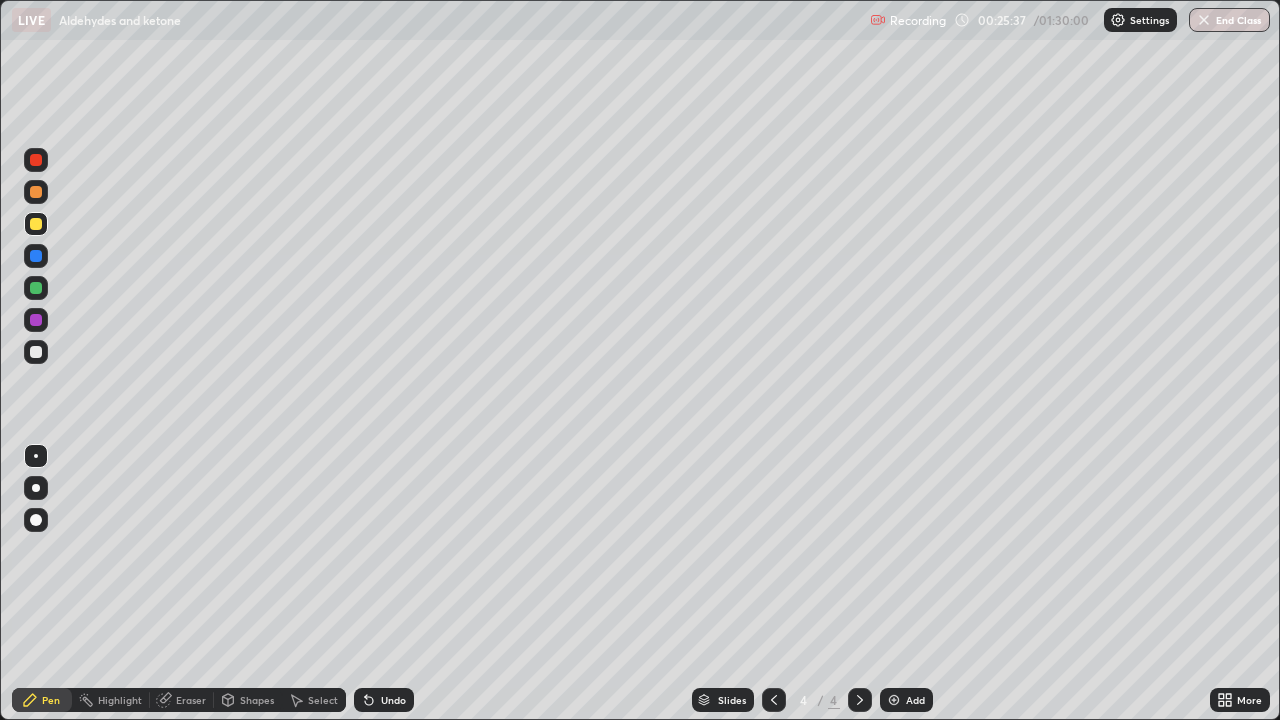 click 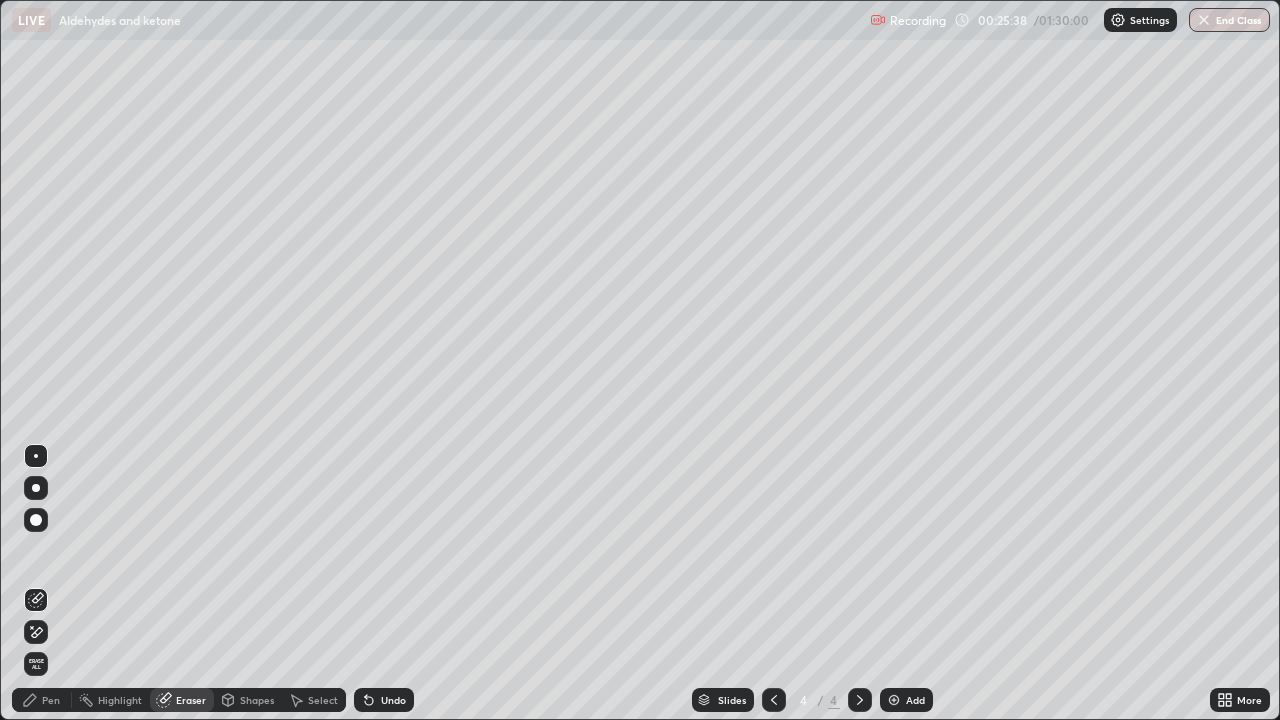click 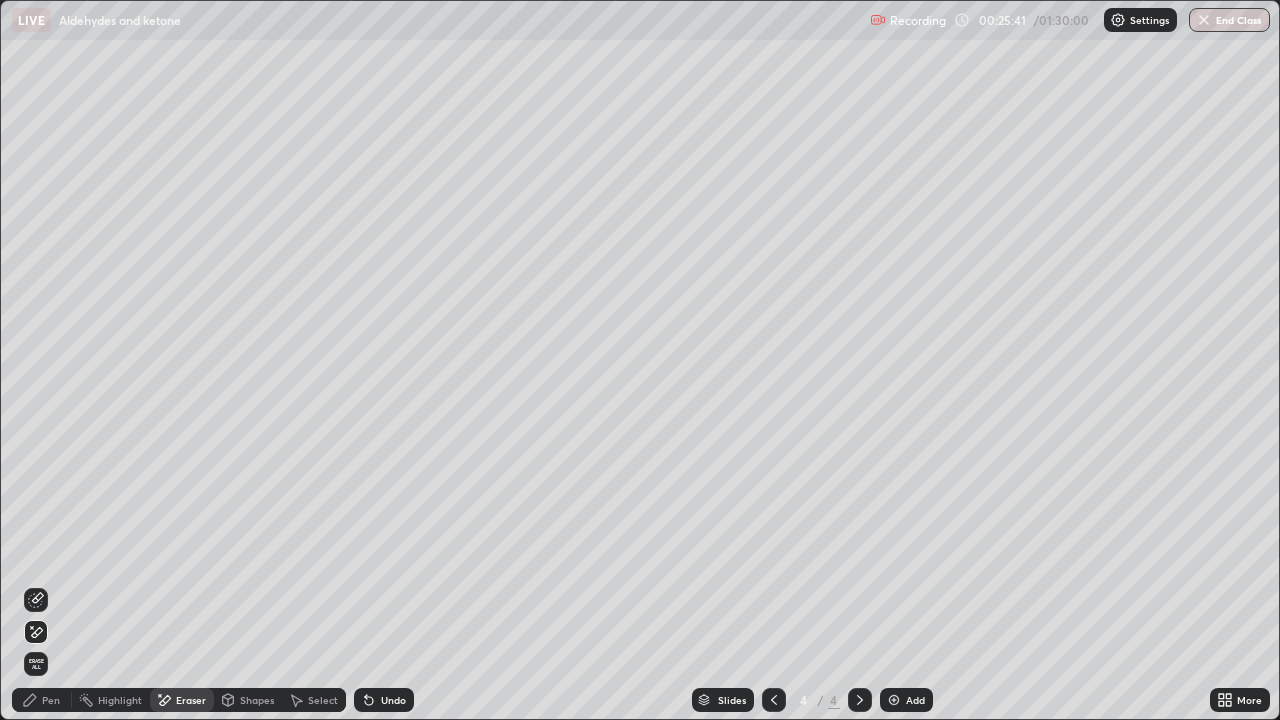 click on "Pen" at bounding box center (42, 700) 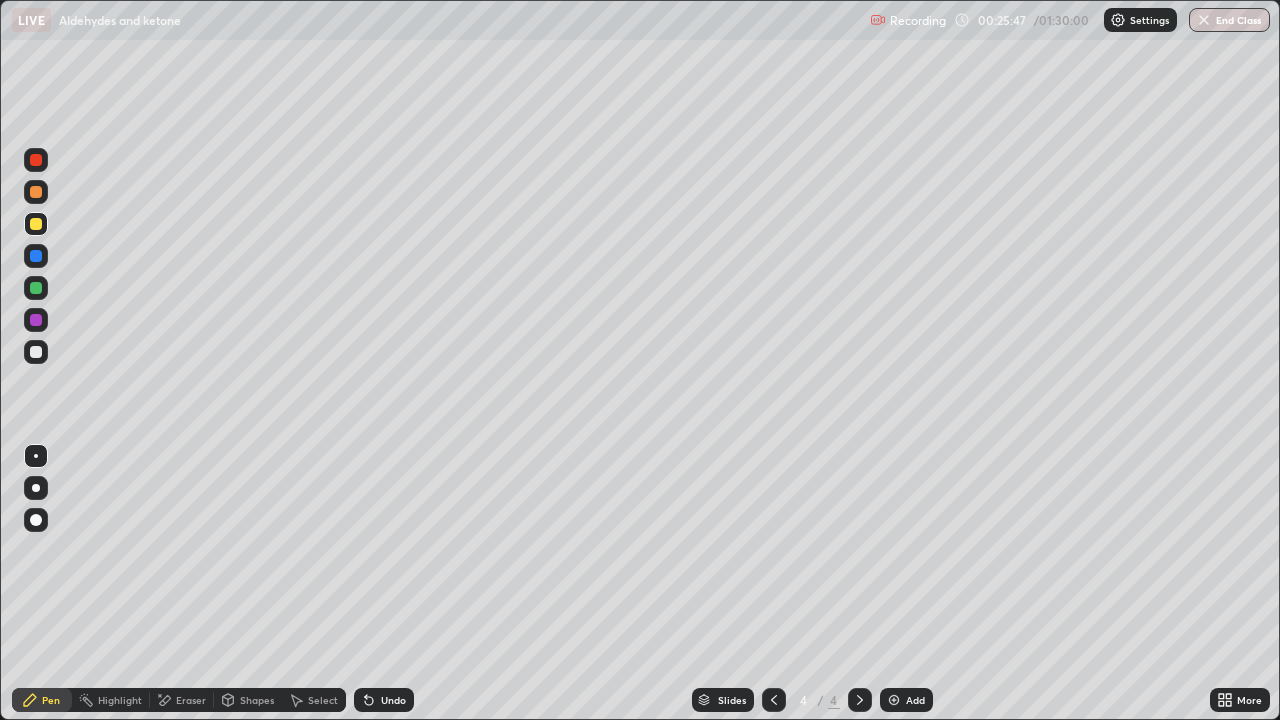 click at bounding box center [36, 352] 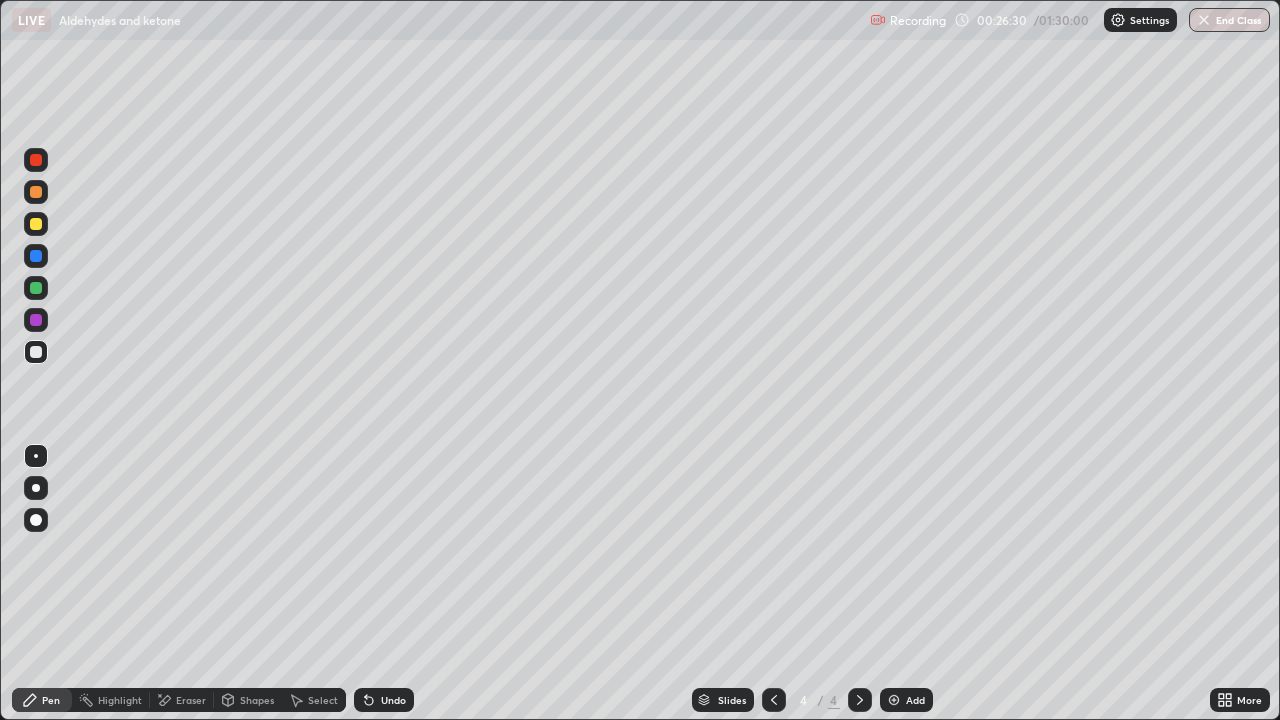 click at bounding box center [36, 320] 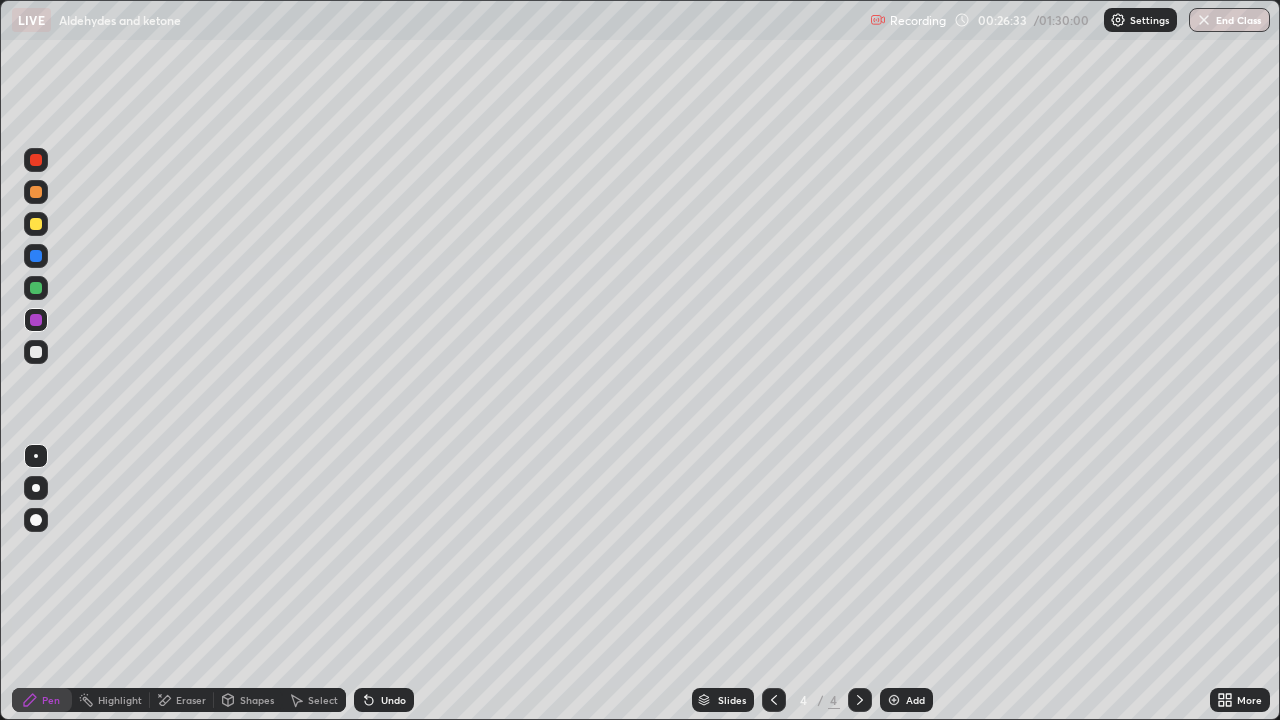 click 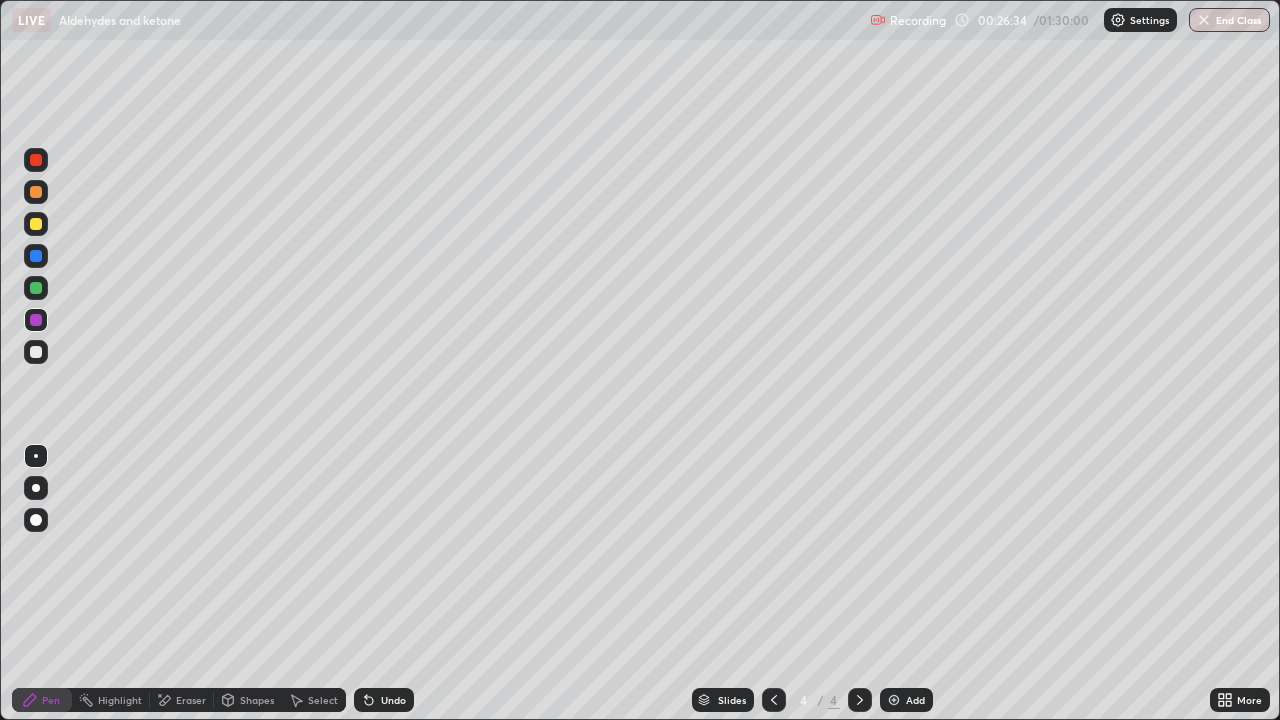 click 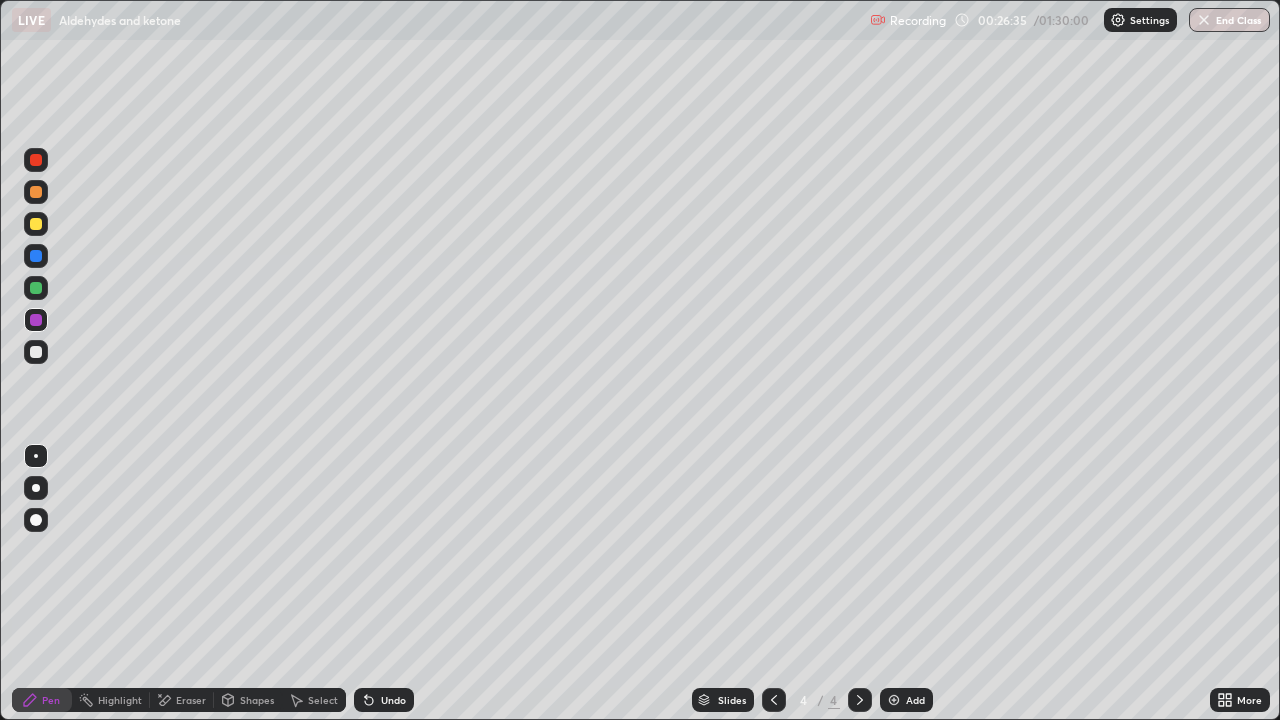 click at bounding box center [36, 288] 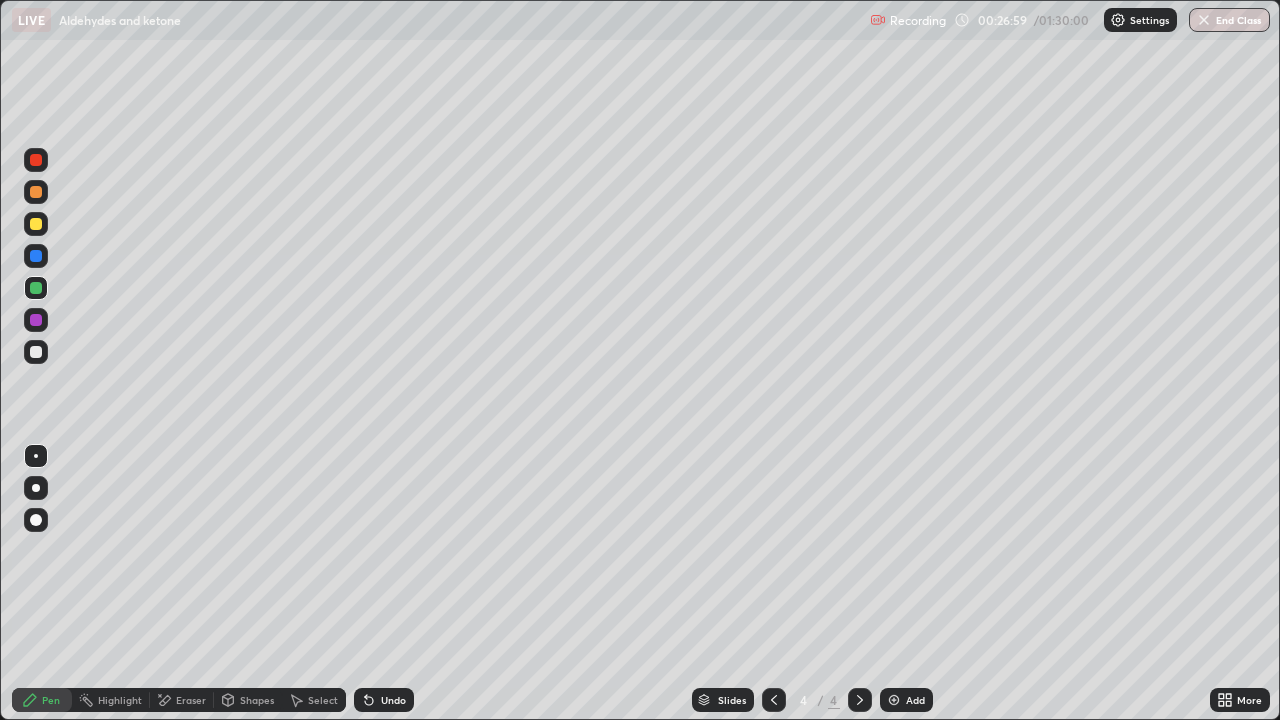 click at bounding box center (36, 352) 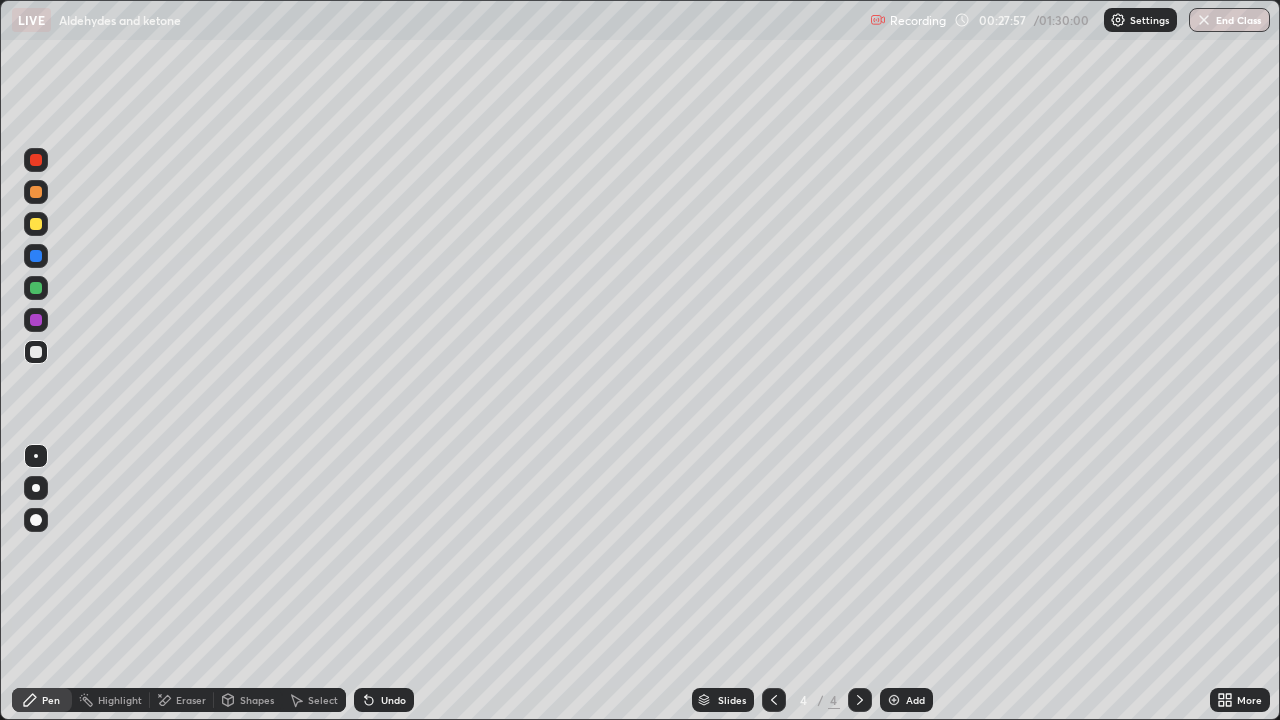 click on "Undo" at bounding box center [384, 700] 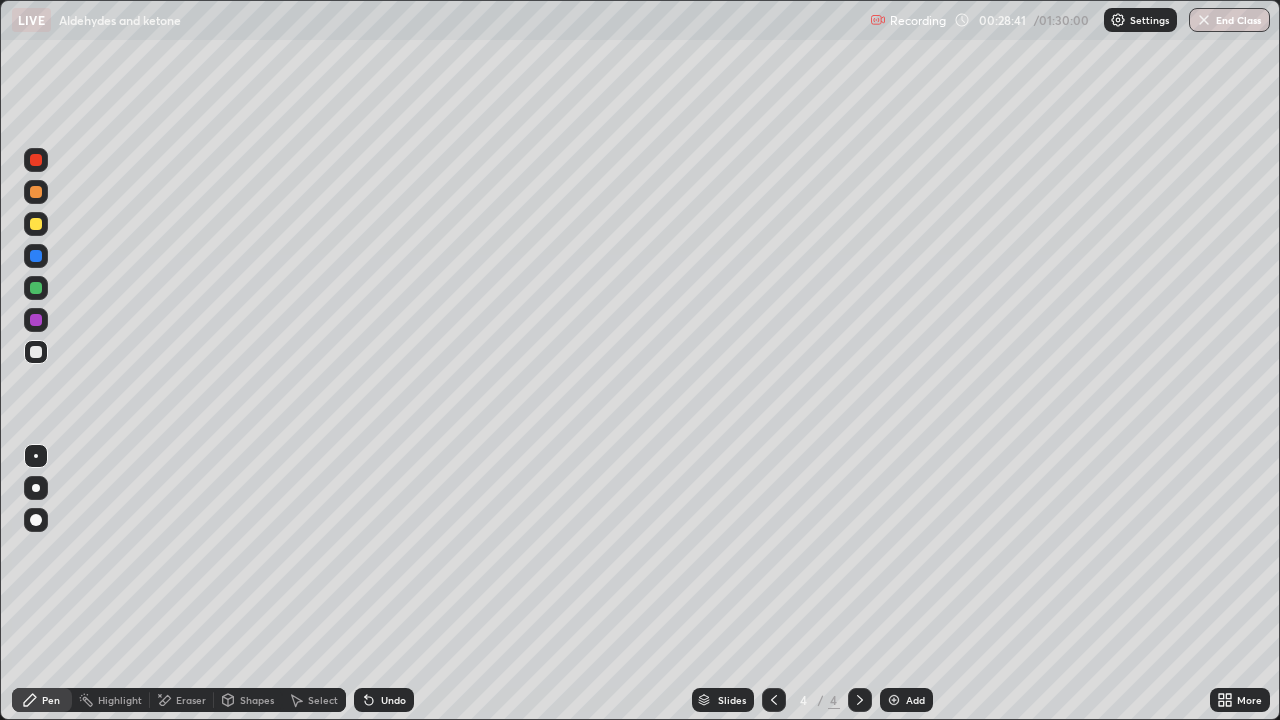 click on "Eraser" at bounding box center (182, 700) 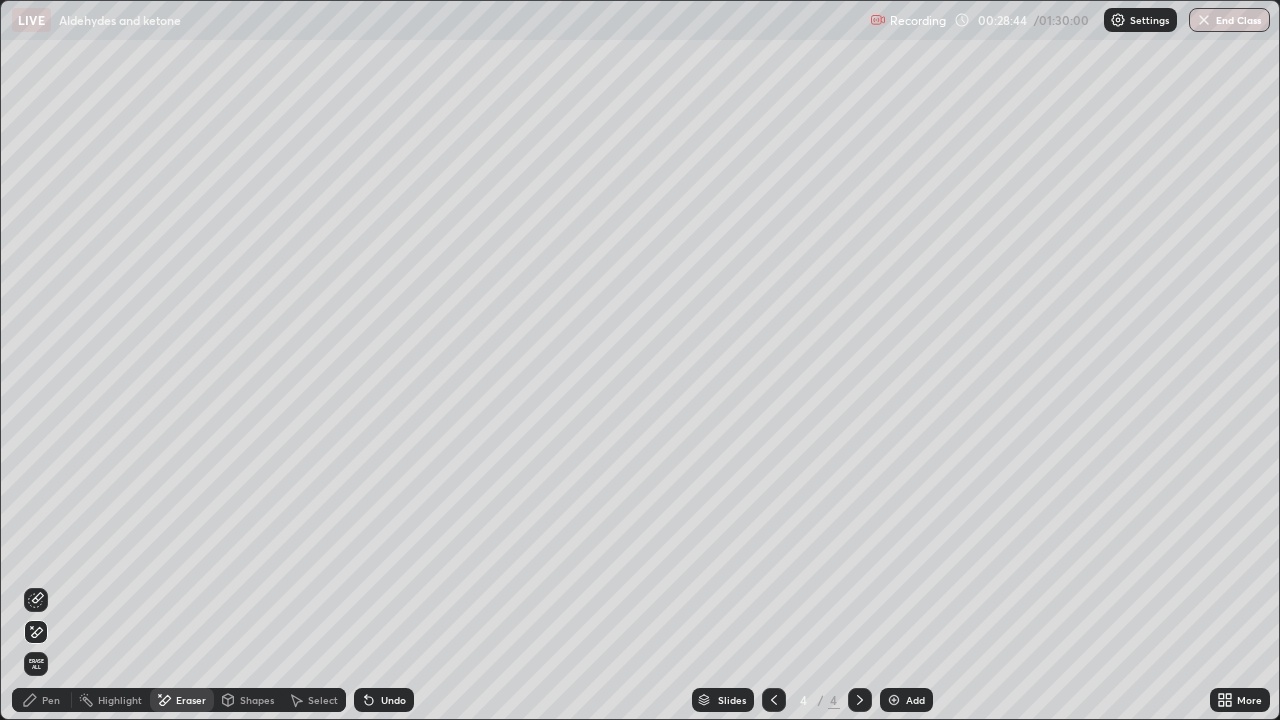 click on "Pen" at bounding box center [42, 700] 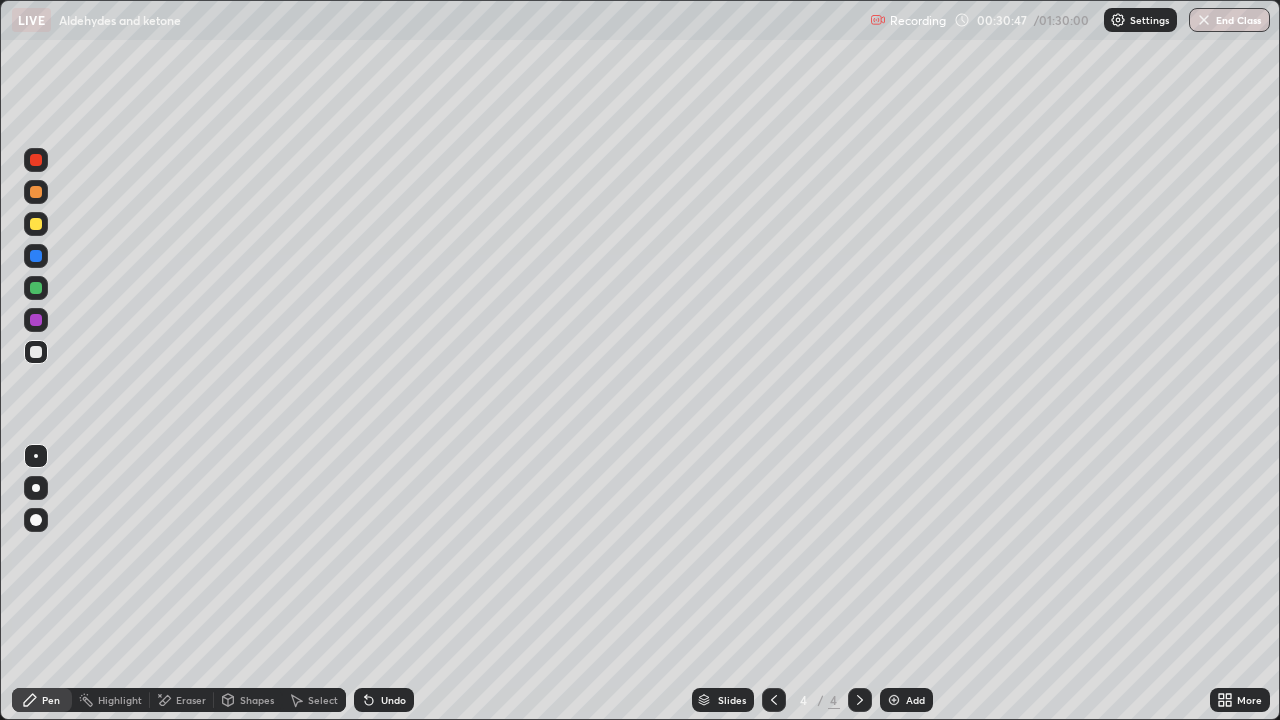 click on "Undo" at bounding box center [393, 700] 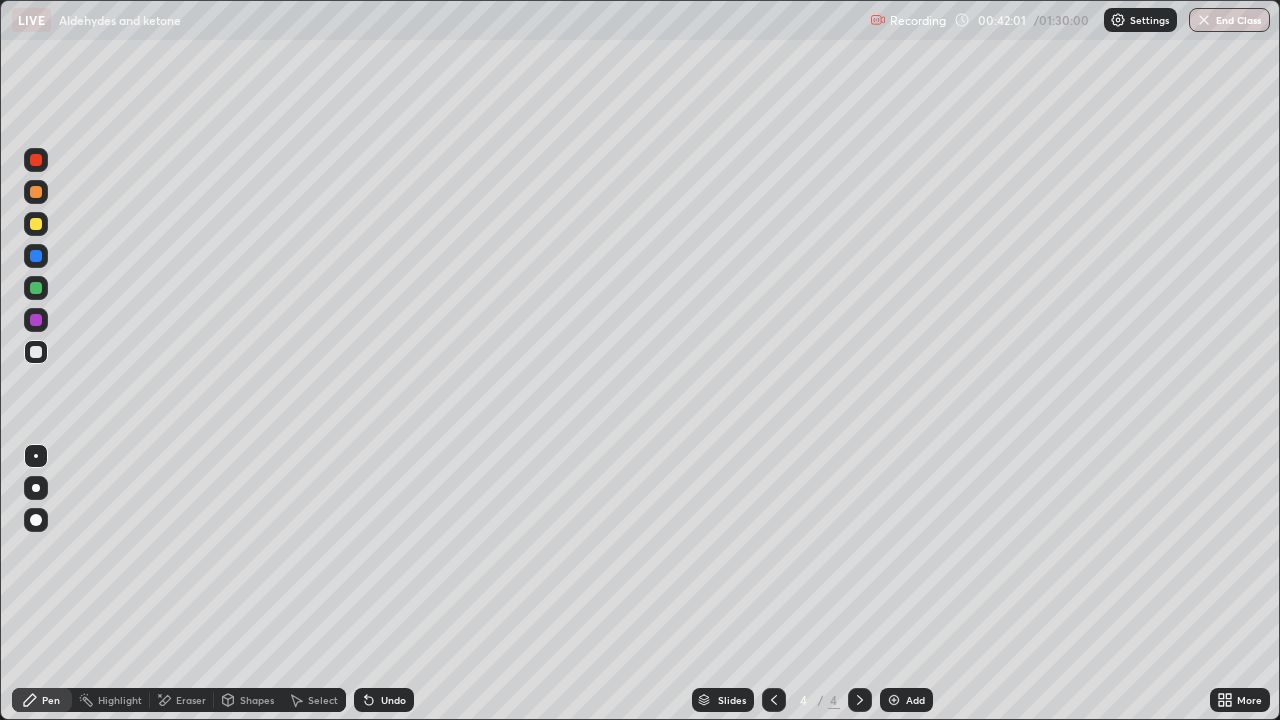click on "Add" at bounding box center (906, 700) 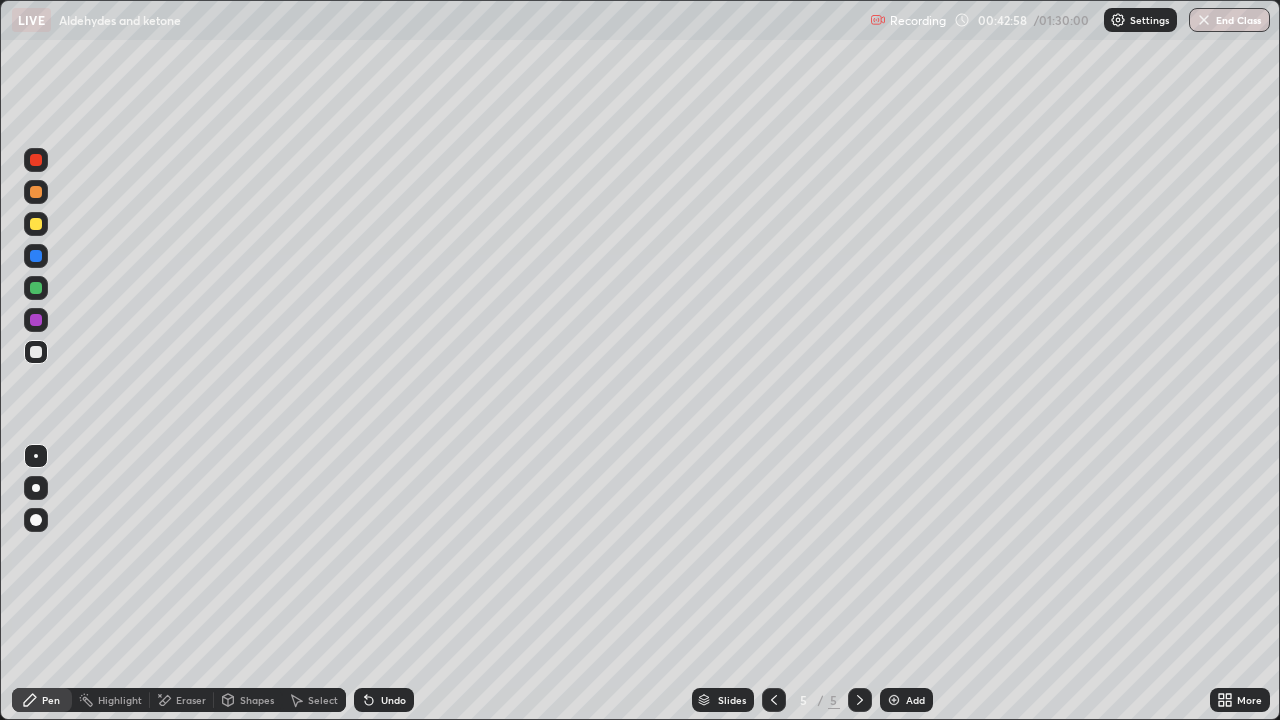 click at bounding box center (36, 224) 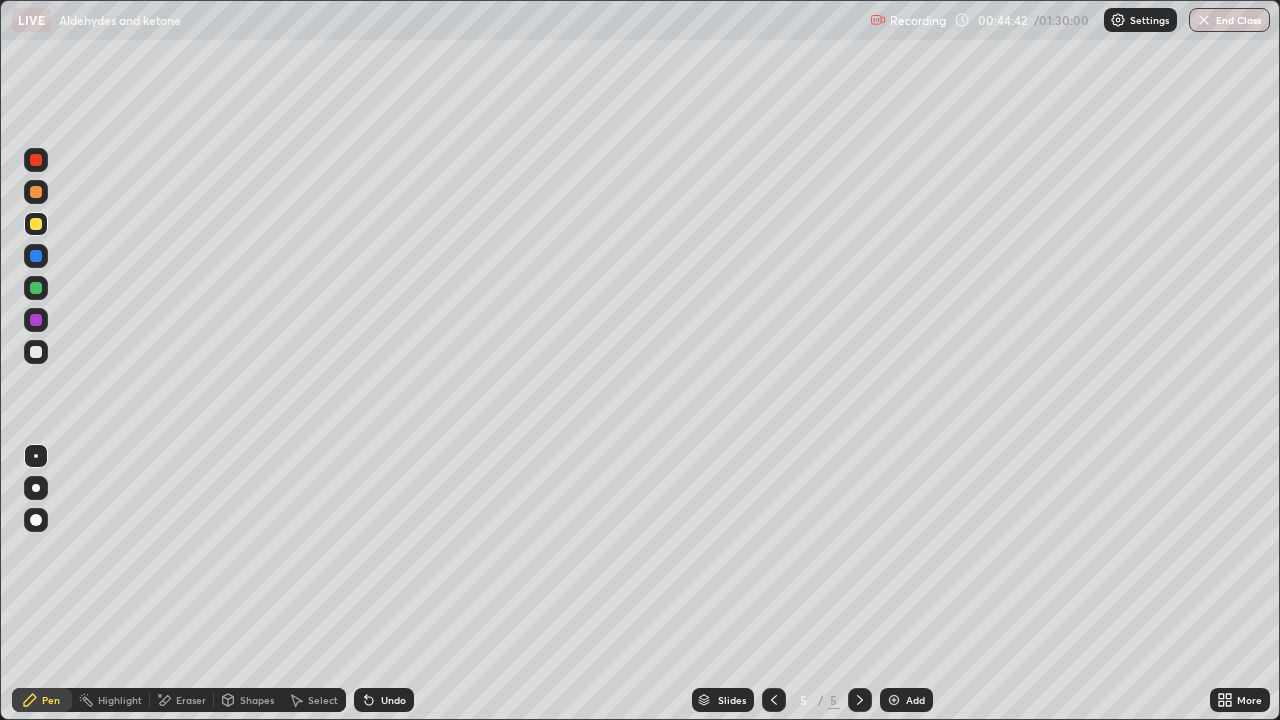 click at bounding box center (36, 288) 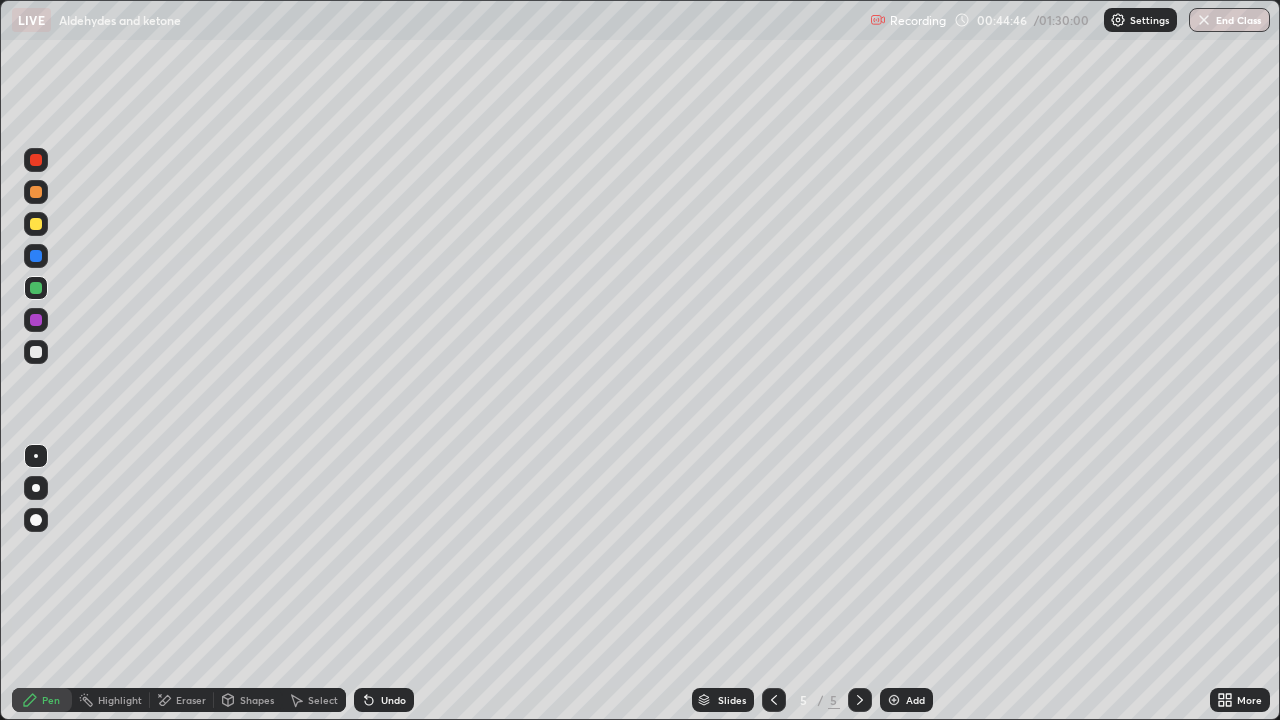 click at bounding box center [36, 224] 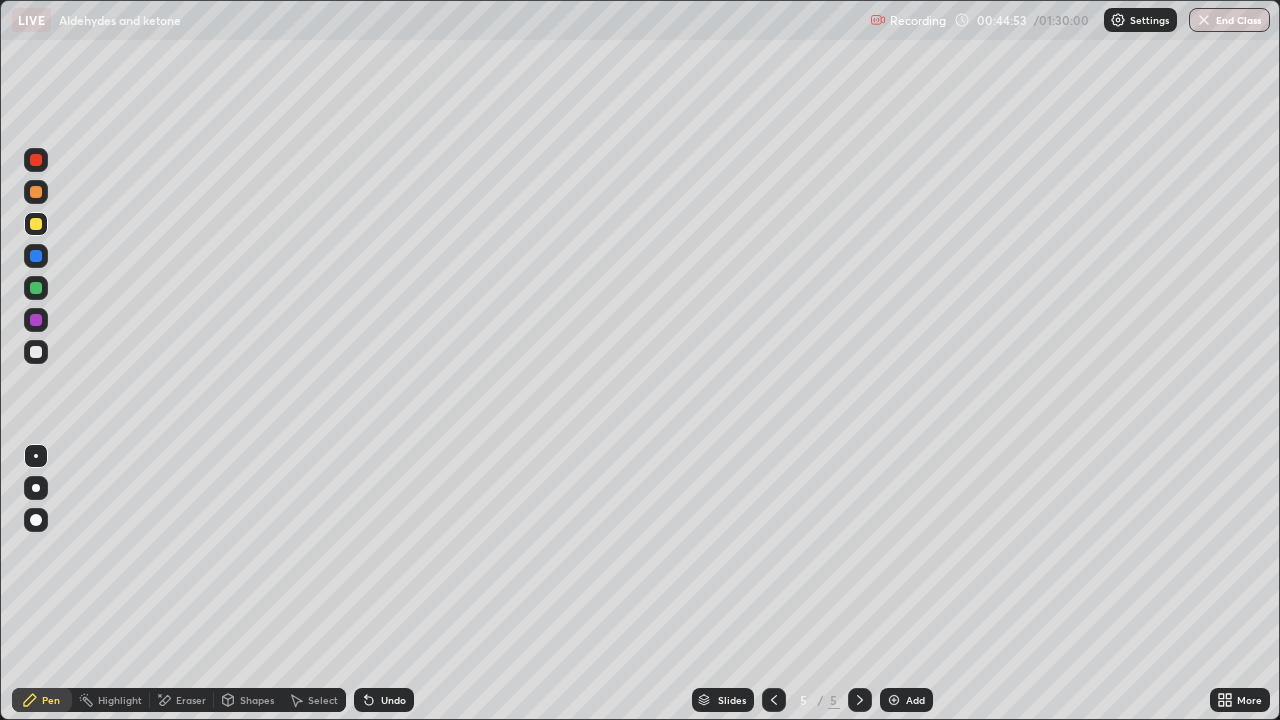 click at bounding box center (36, 352) 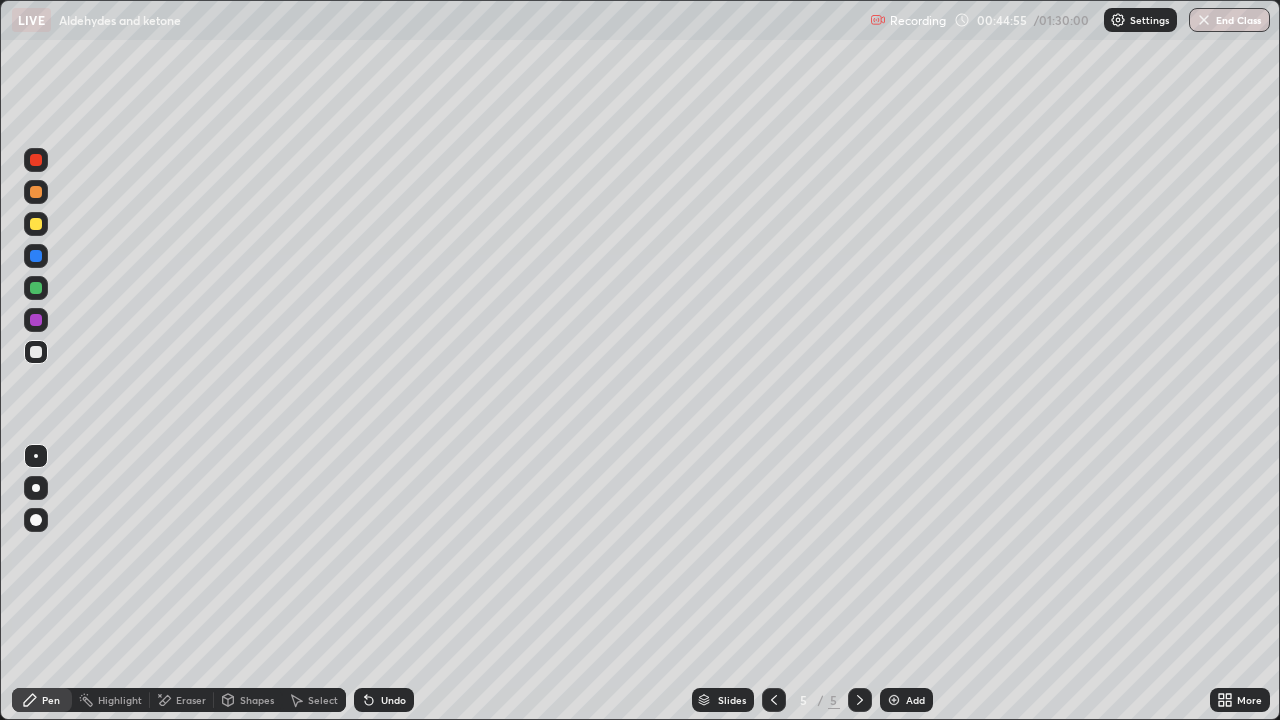 click 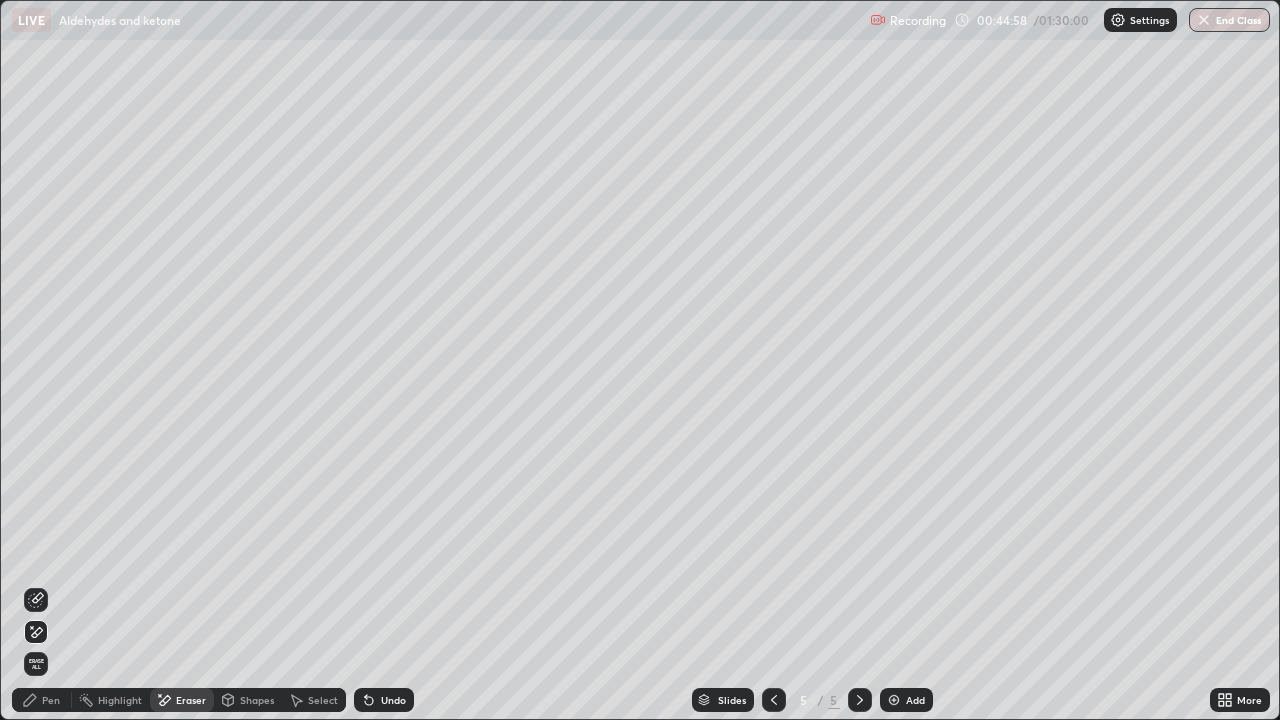 click 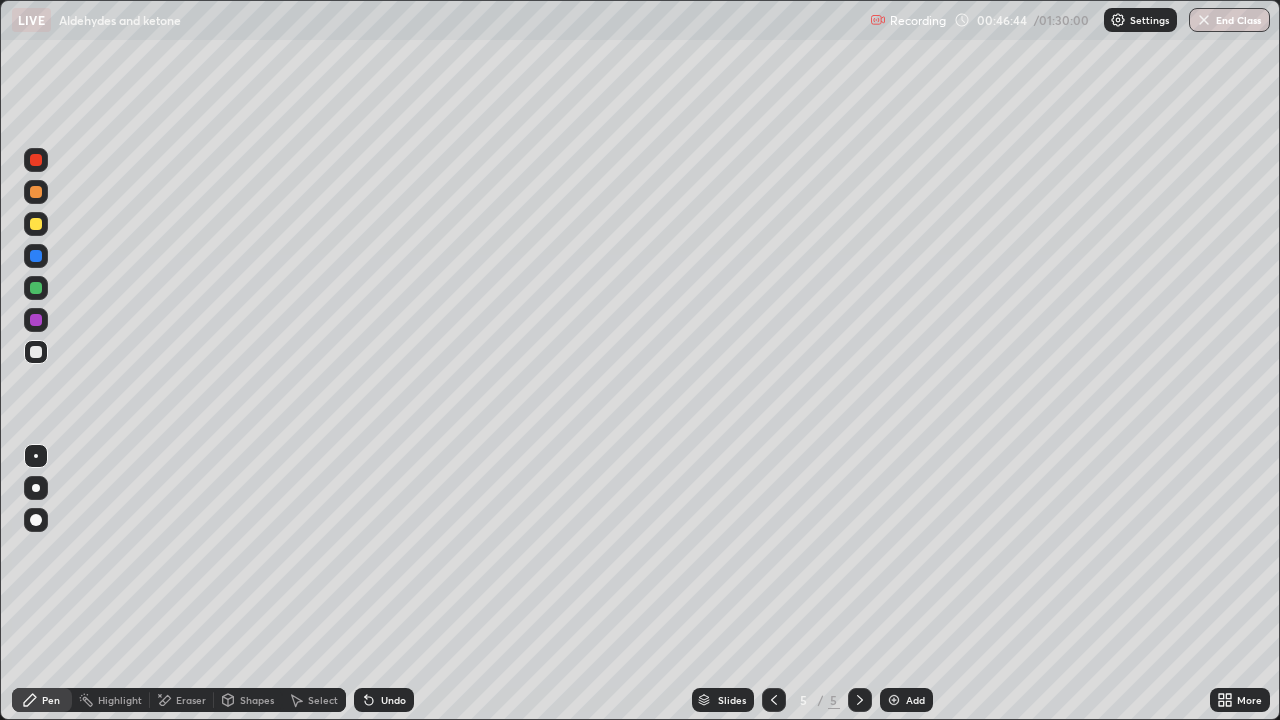 click at bounding box center (36, 224) 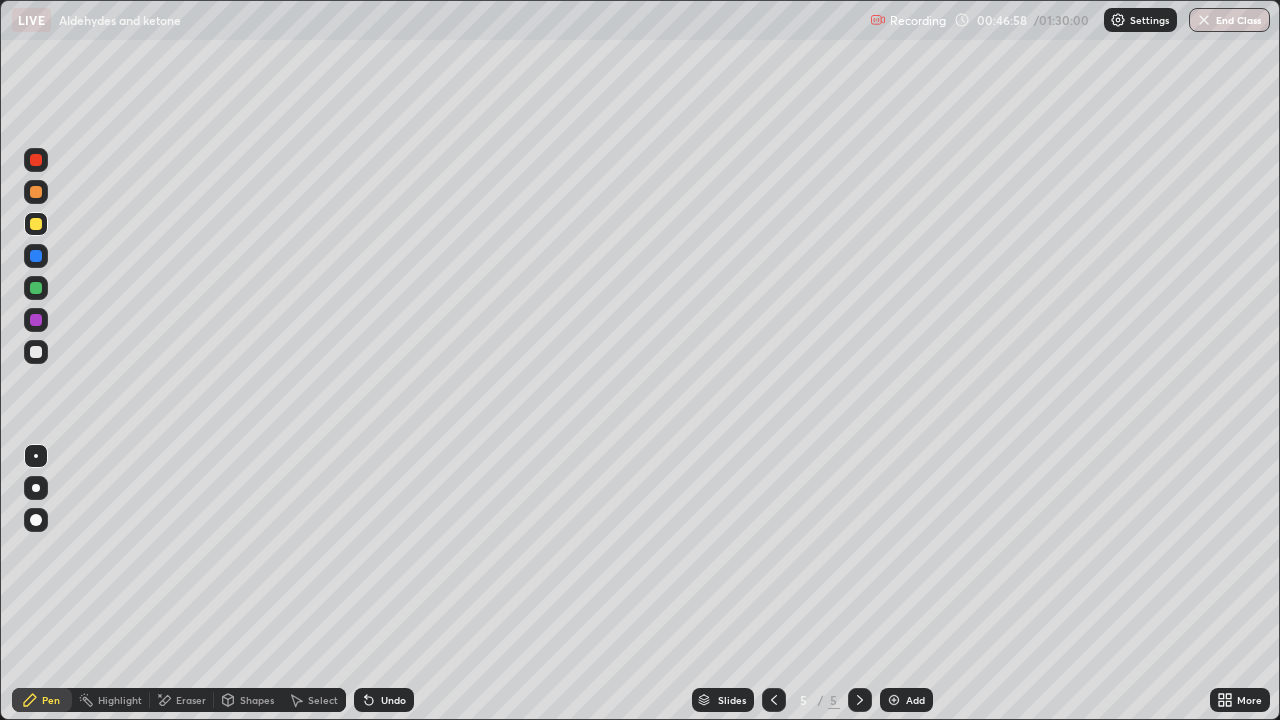 click on "Undo" at bounding box center (393, 700) 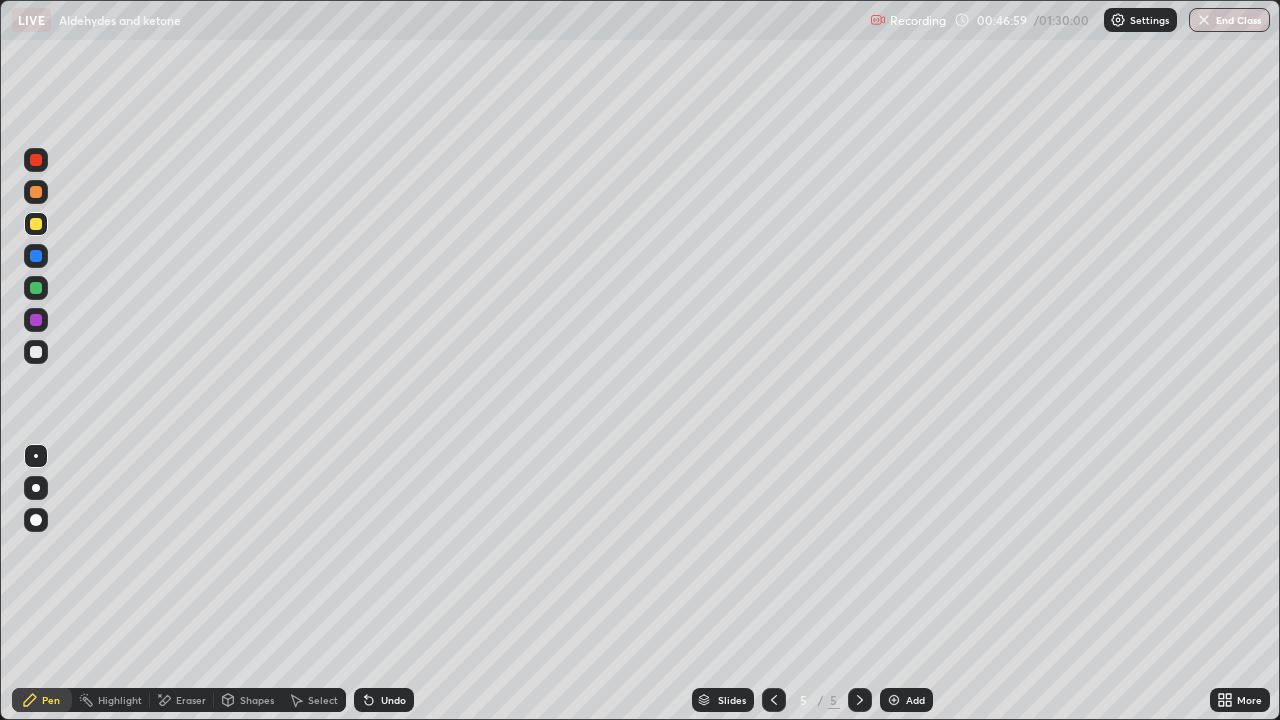 click on "Undo" at bounding box center [393, 700] 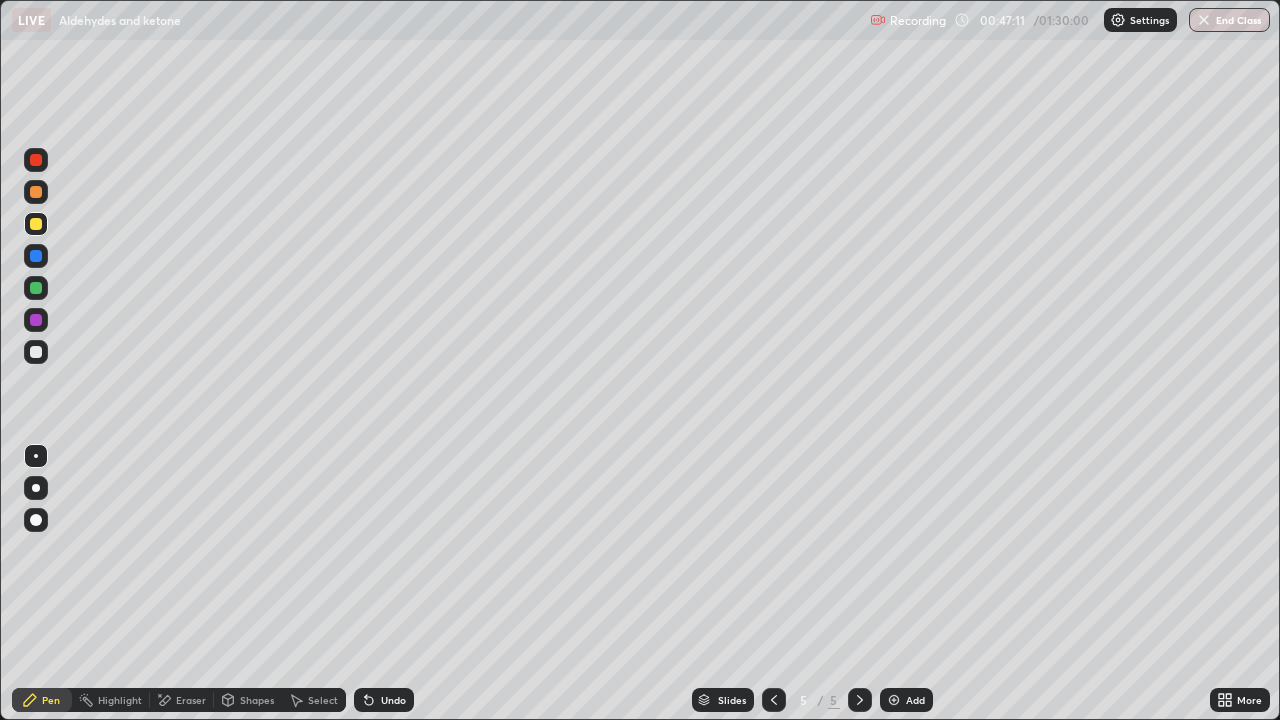 click on "Eraser" at bounding box center (191, 700) 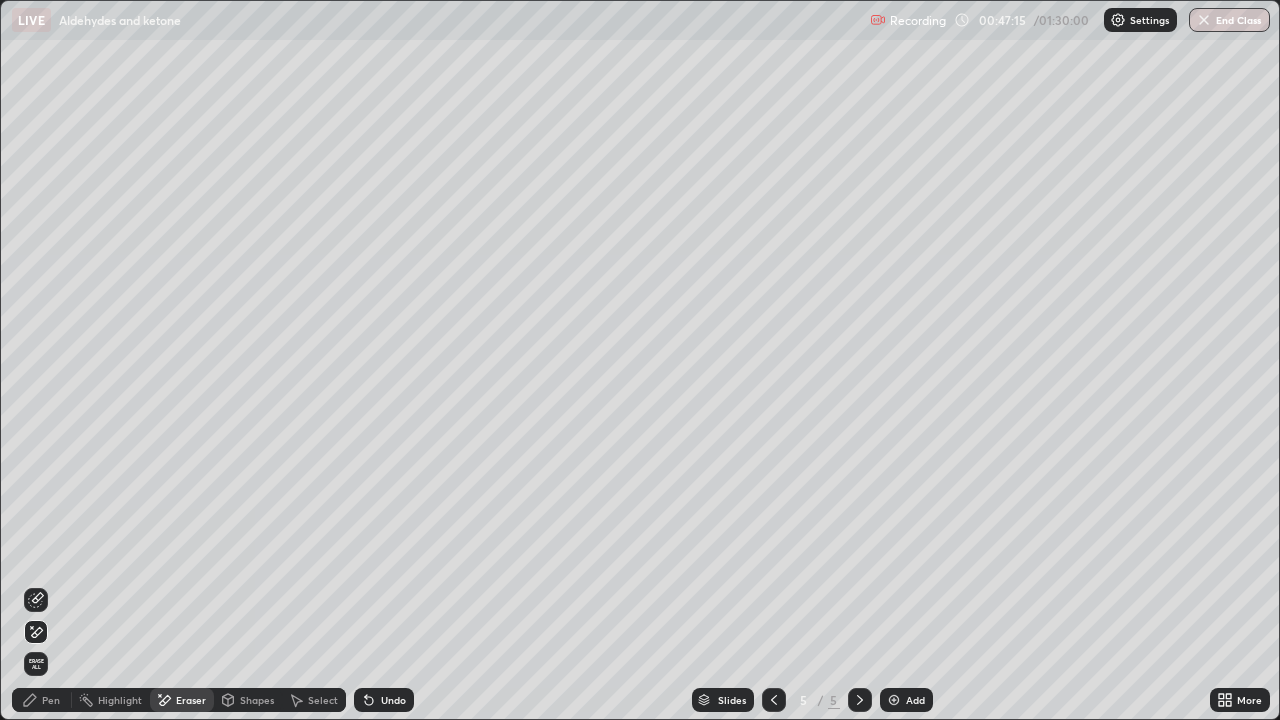 click on "Pen" at bounding box center [51, 700] 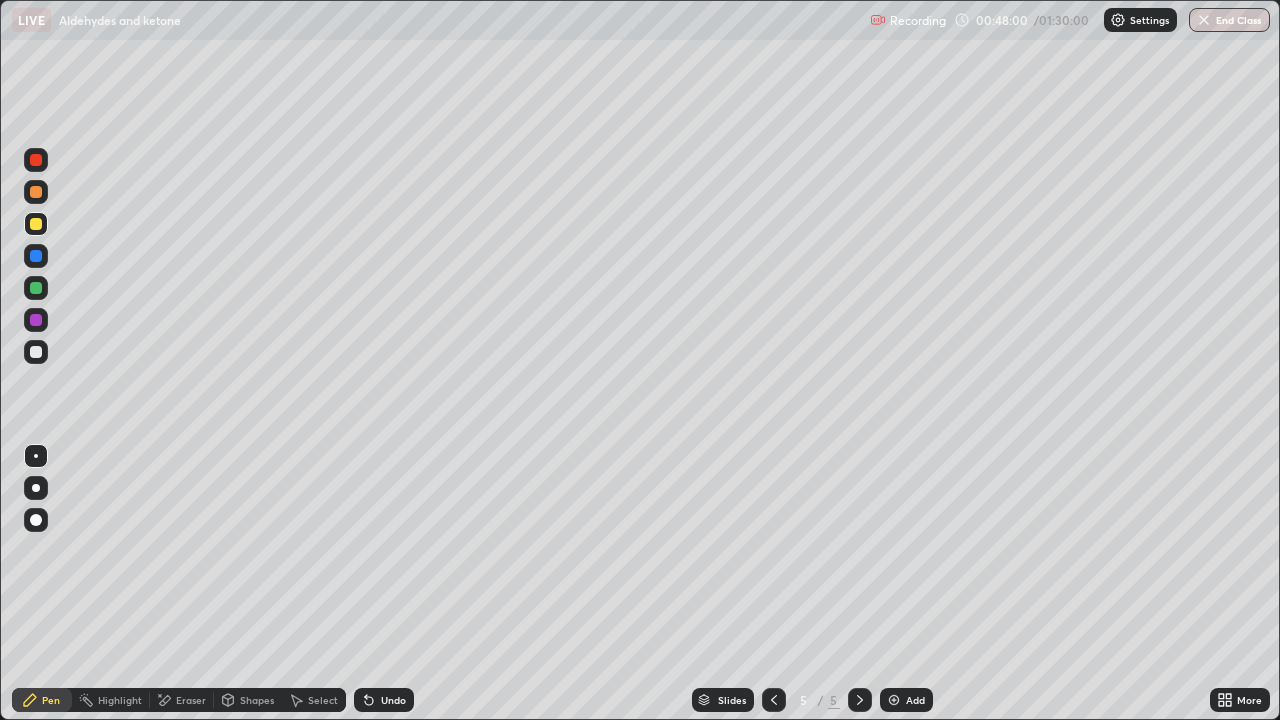 click on "Undo" at bounding box center (393, 700) 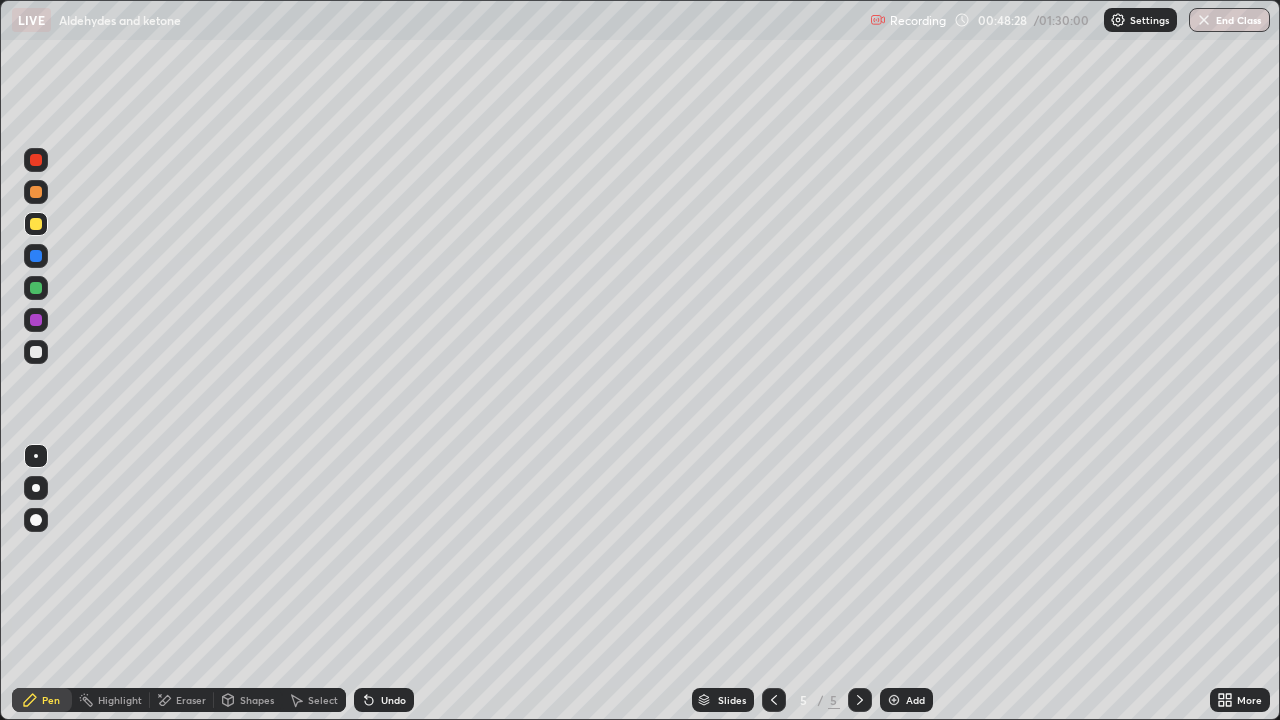 click on "Undo" at bounding box center (384, 700) 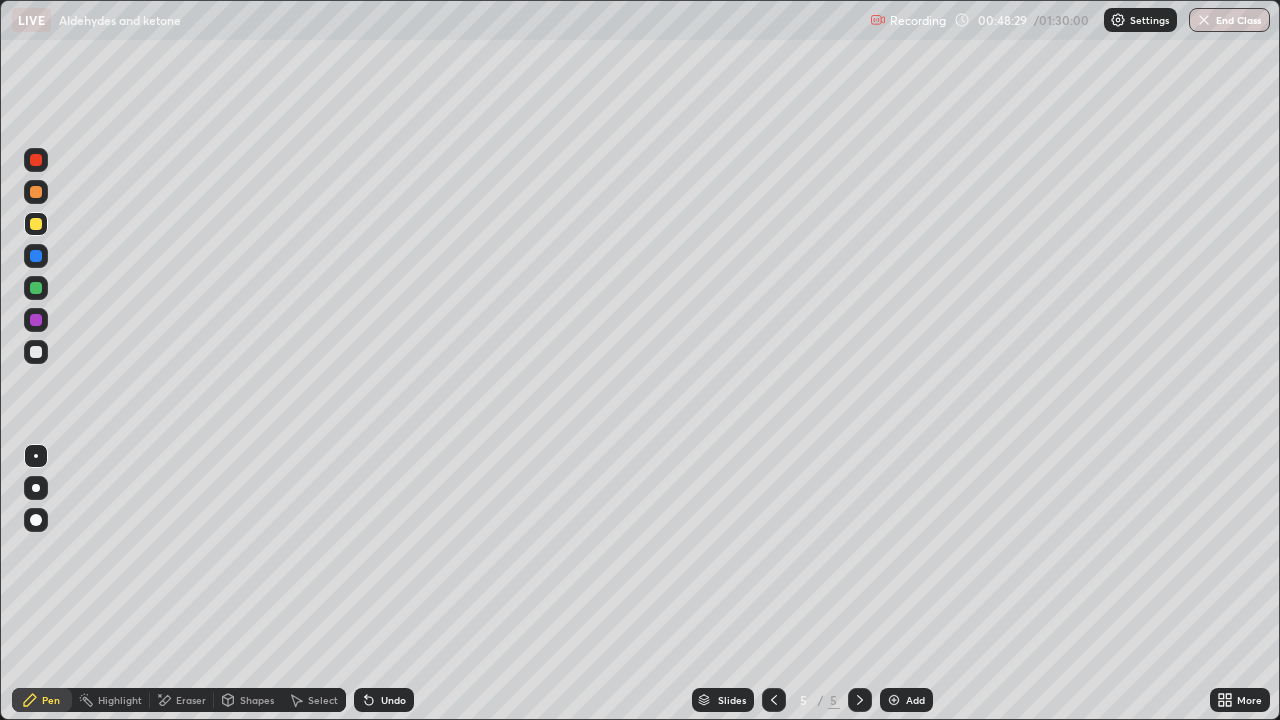 click on "Undo" at bounding box center [393, 700] 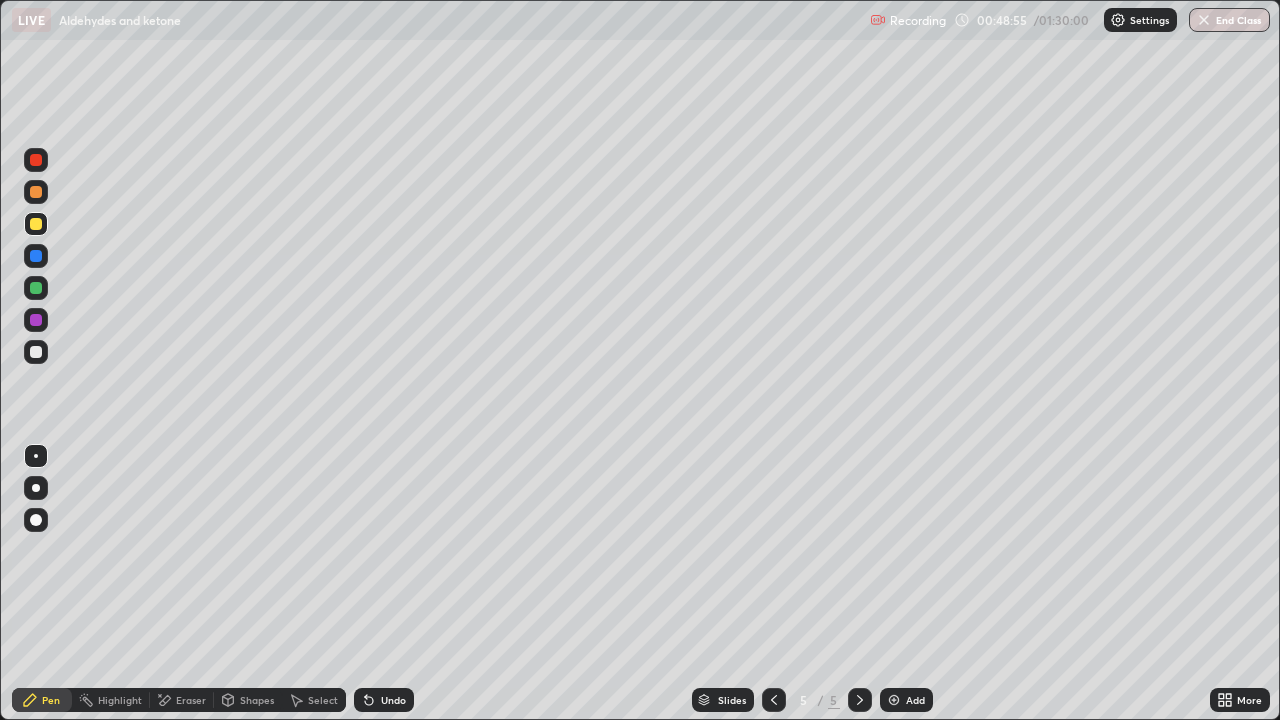 click on "Undo" at bounding box center [393, 700] 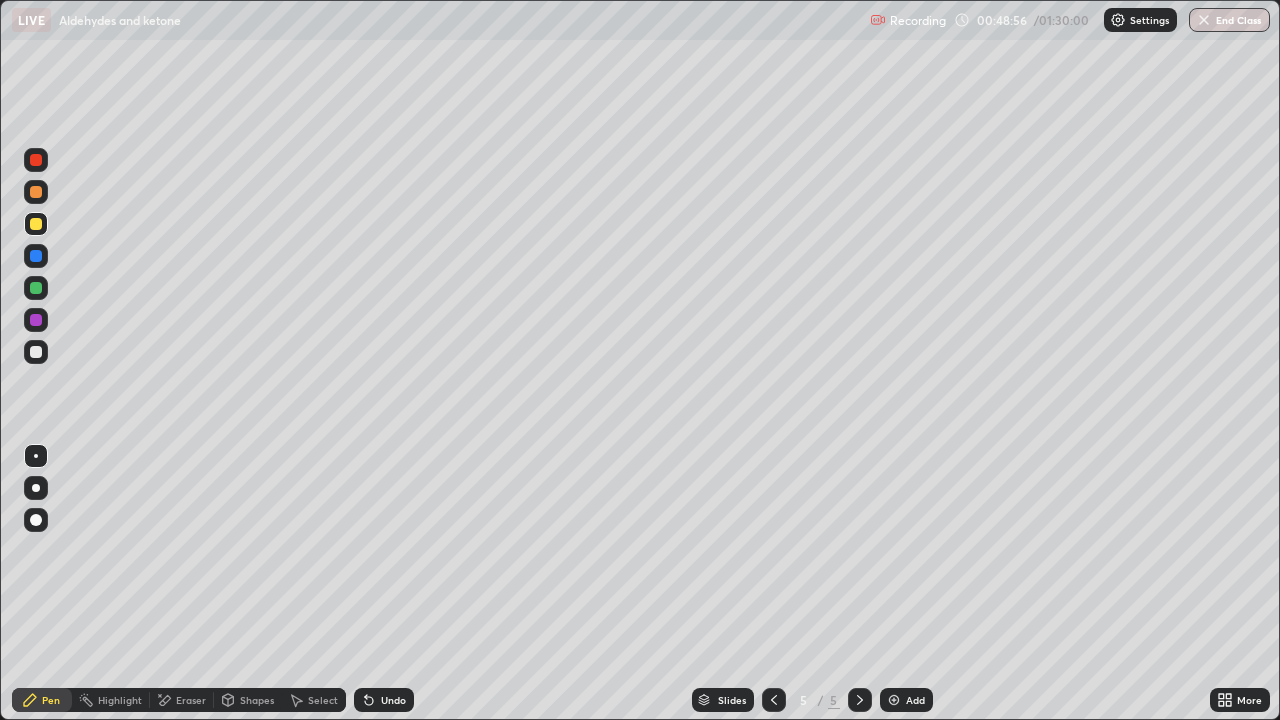 click on "Undo" at bounding box center [393, 700] 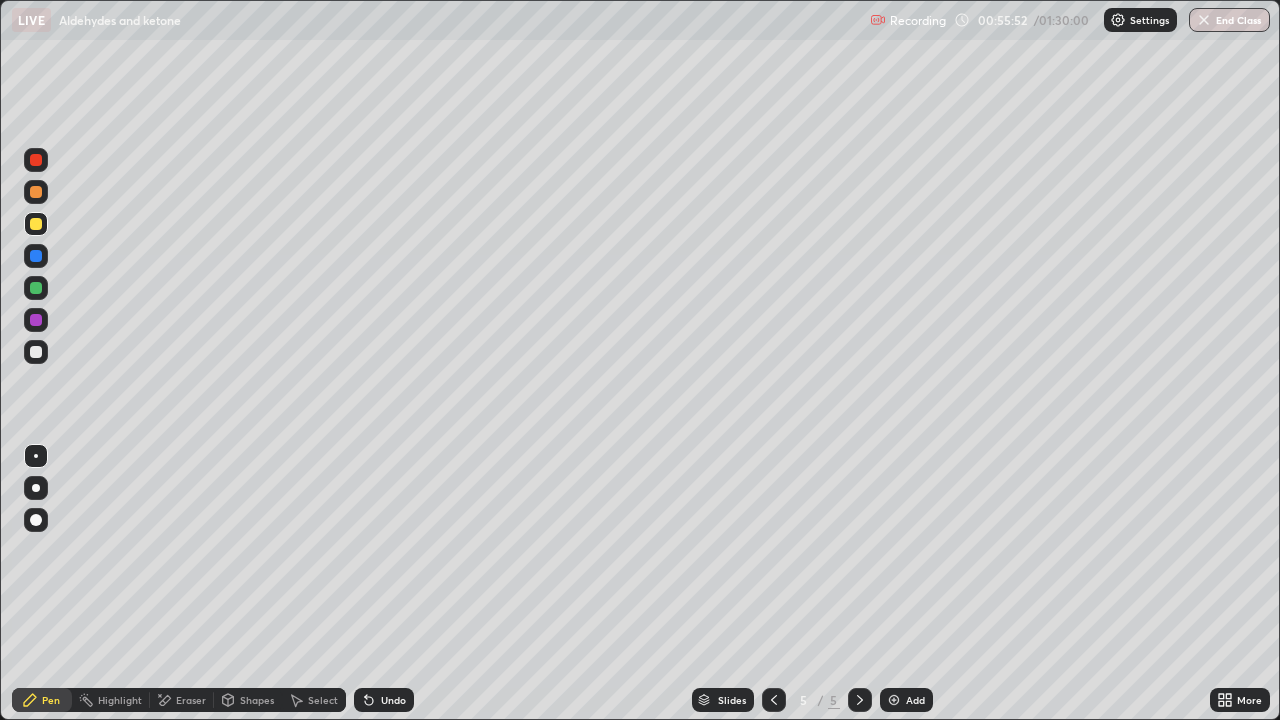 click at bounding box center (36, 352) 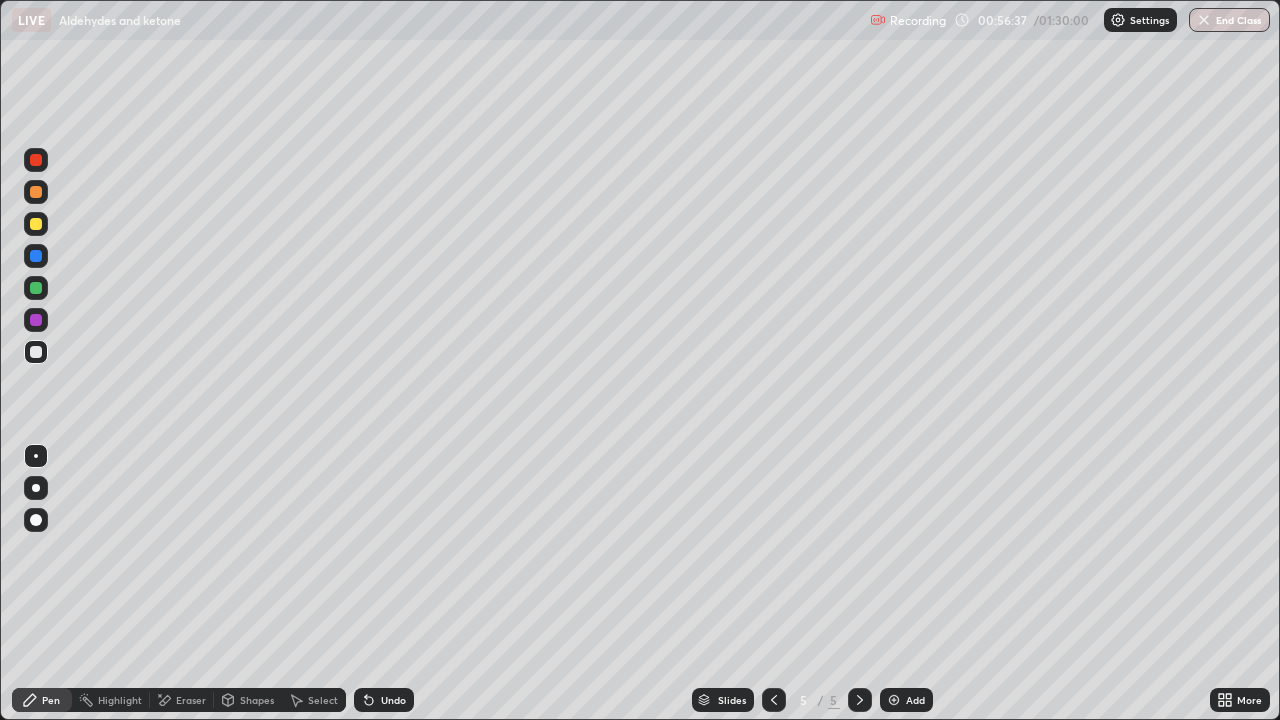 click on "Undo" at bounding box center (393, 700) 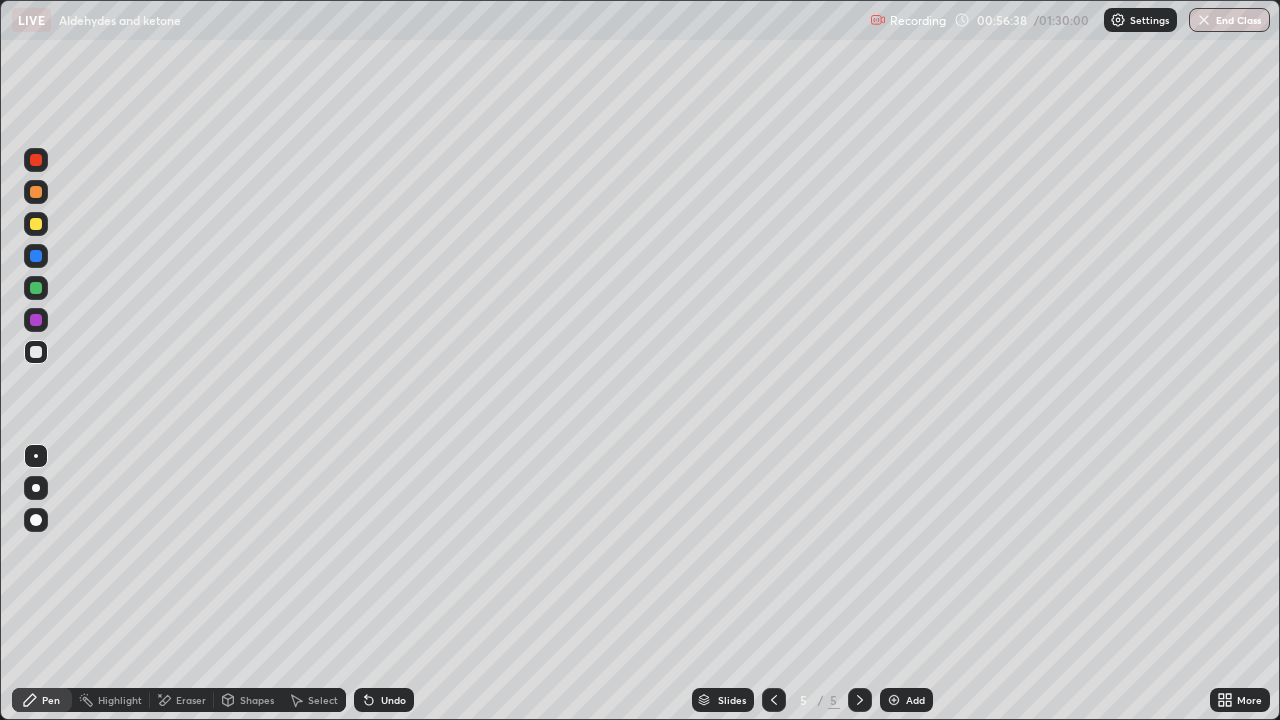 click on "Undo" at bounding box center [384, 700] 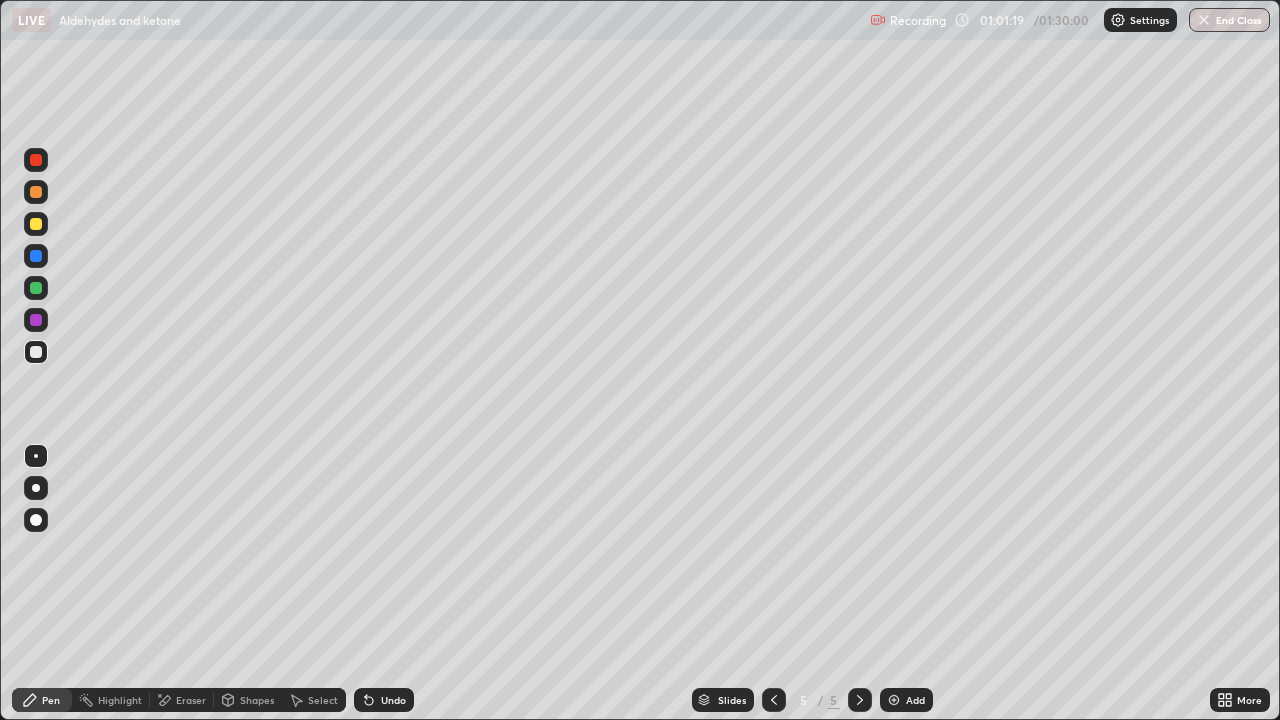 click on "Add" at bounding box center (915, 700) 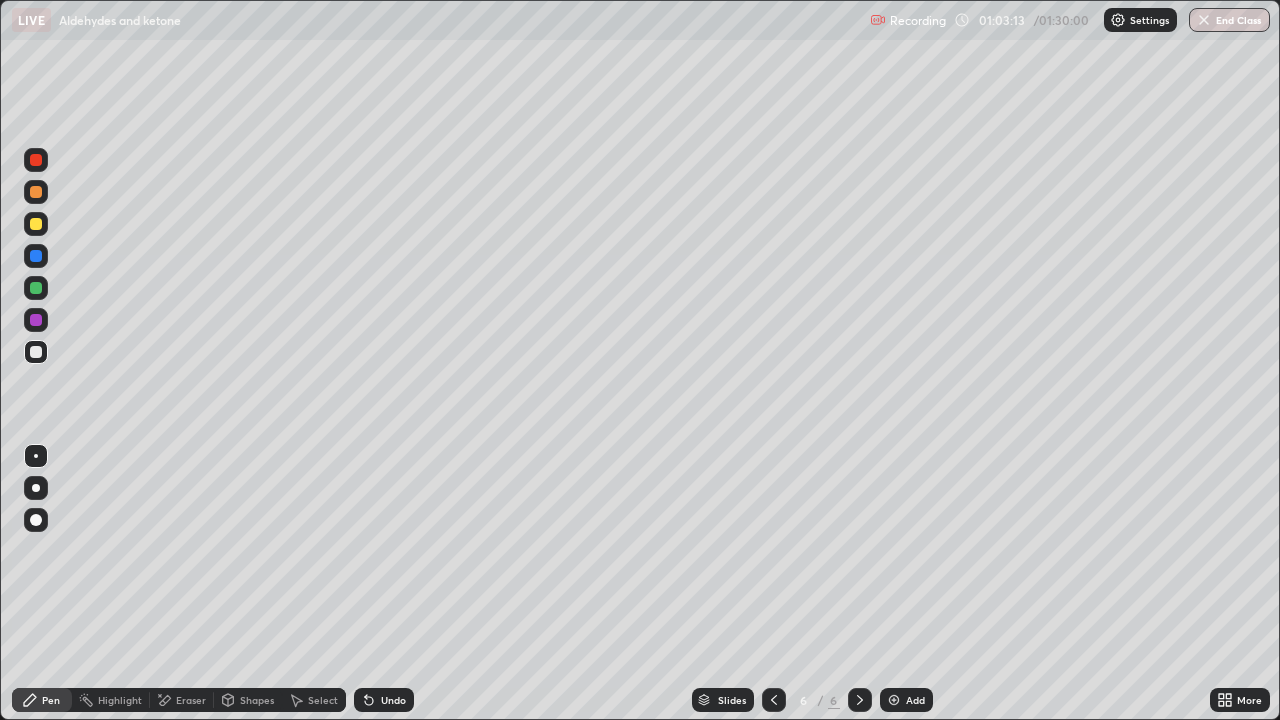 click at bounding box center (36, 224) 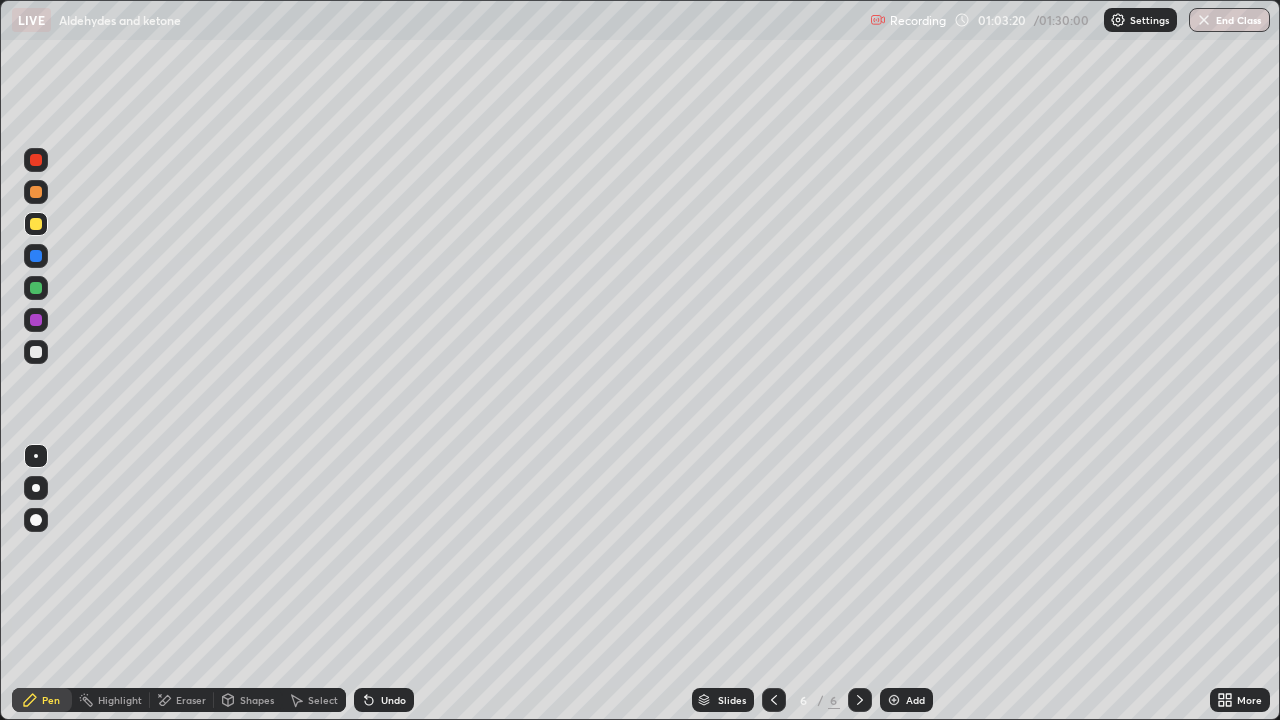 click on "Eraser" at bounding box center (182, 700) 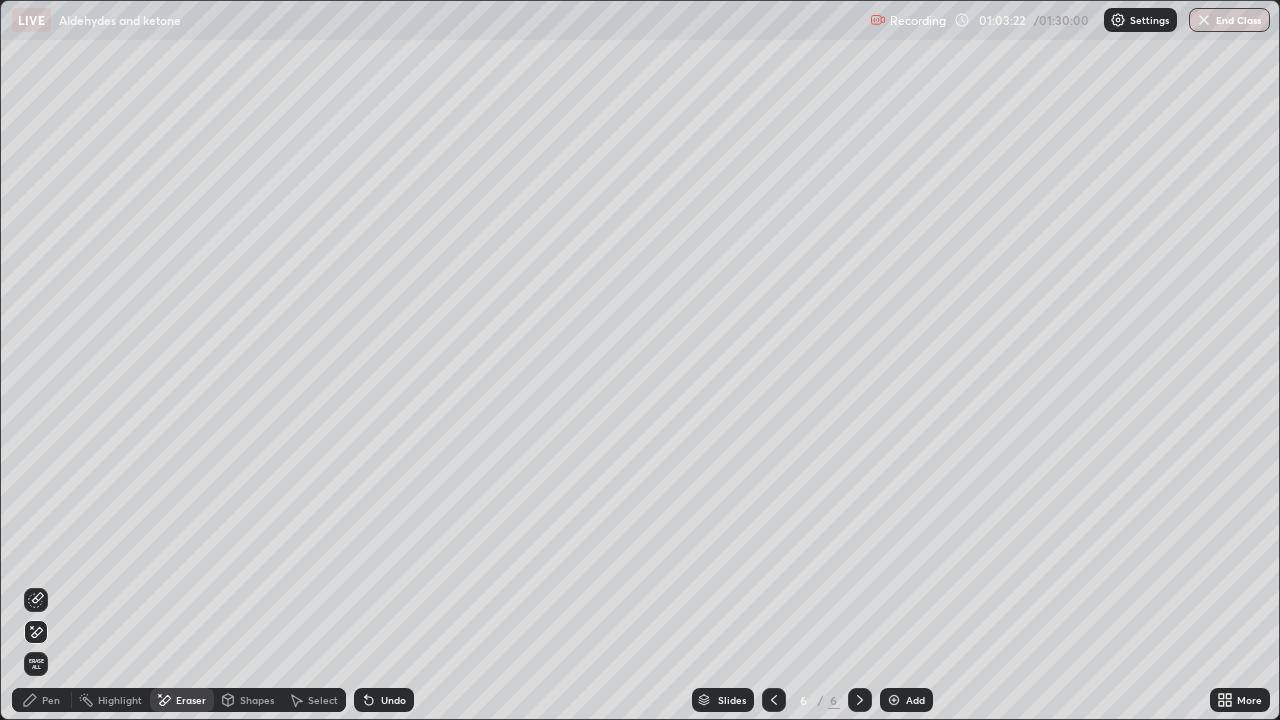 click 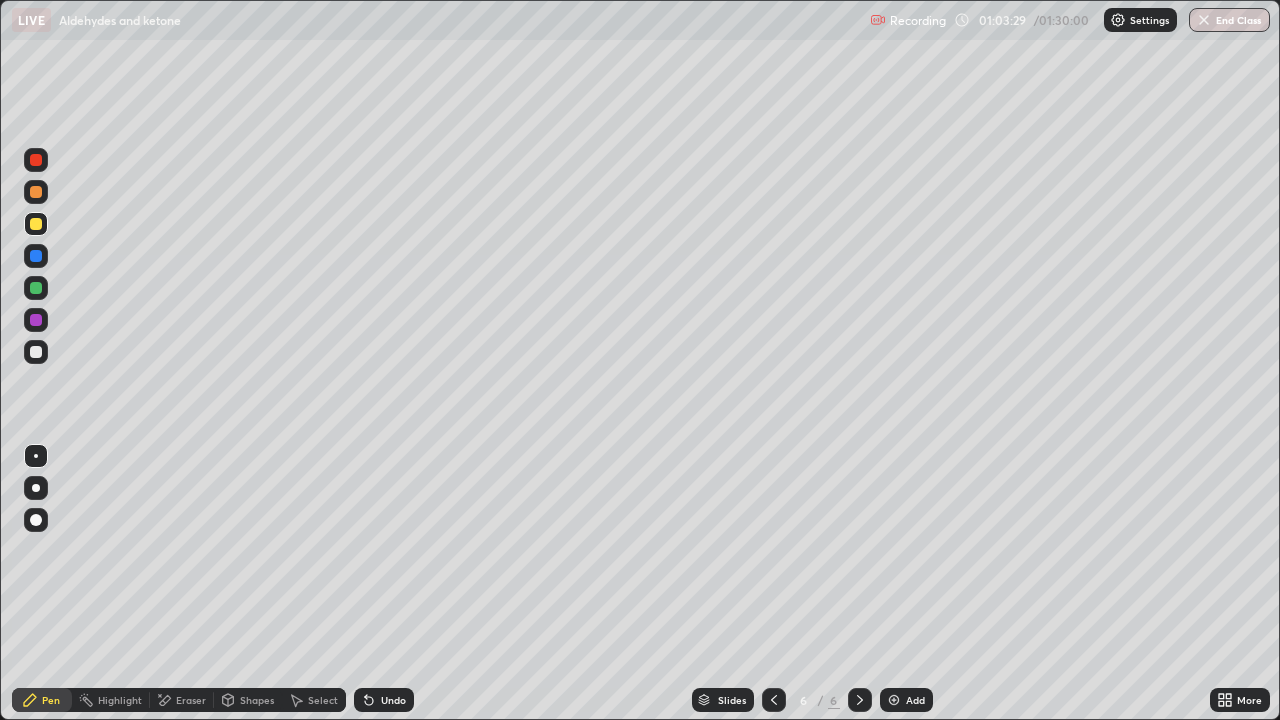 click on "Eraser" at bounding box center (182, 700) 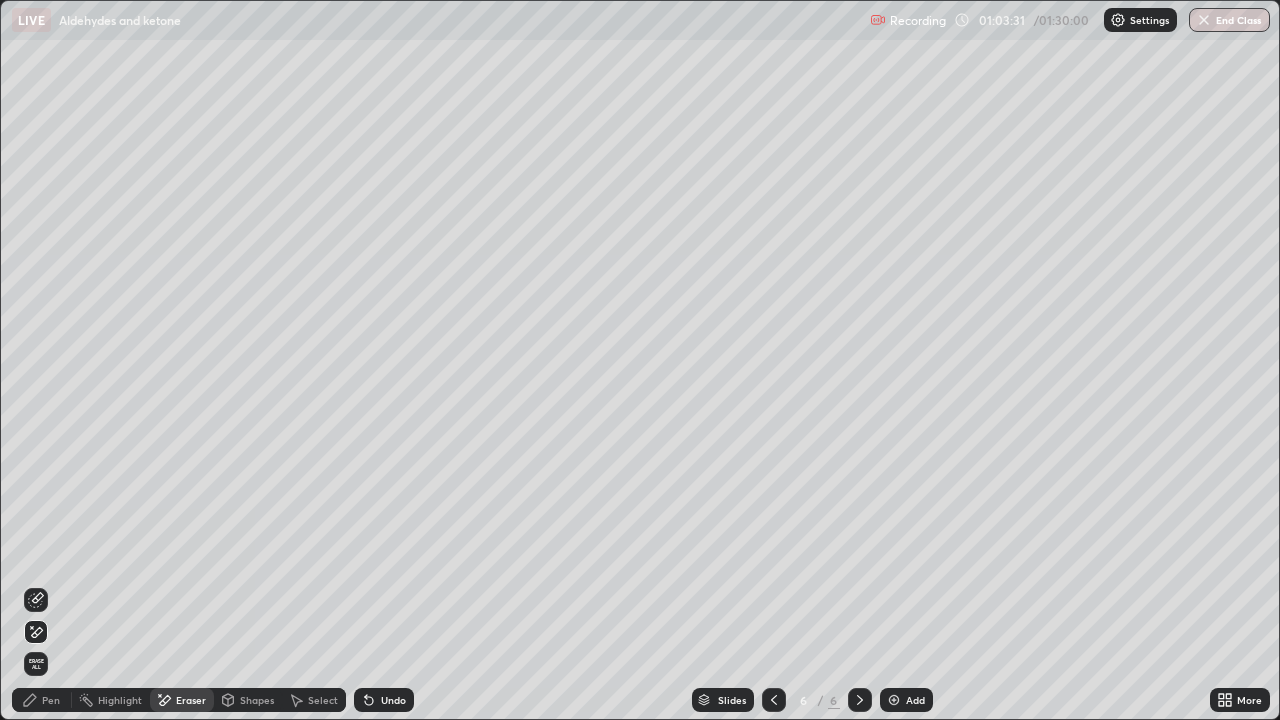 click on "Pen" at bounding box center [51, 700] 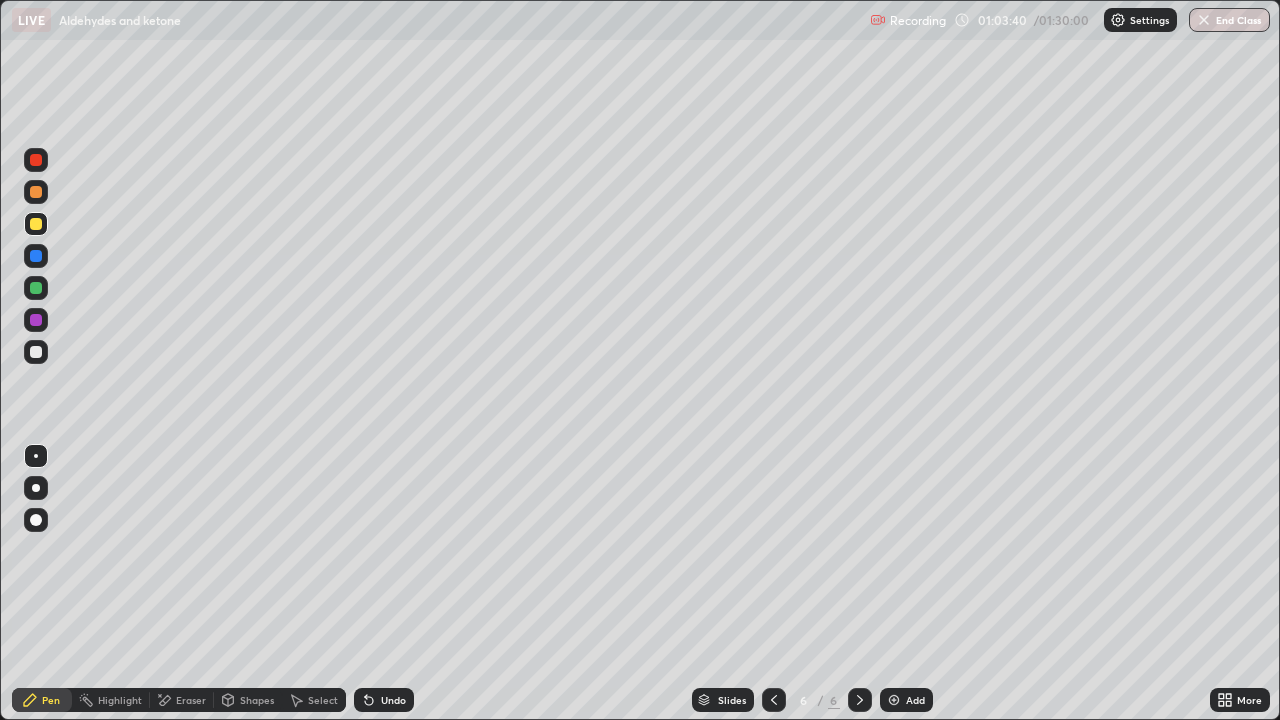 click at bounding box center [36, 256] 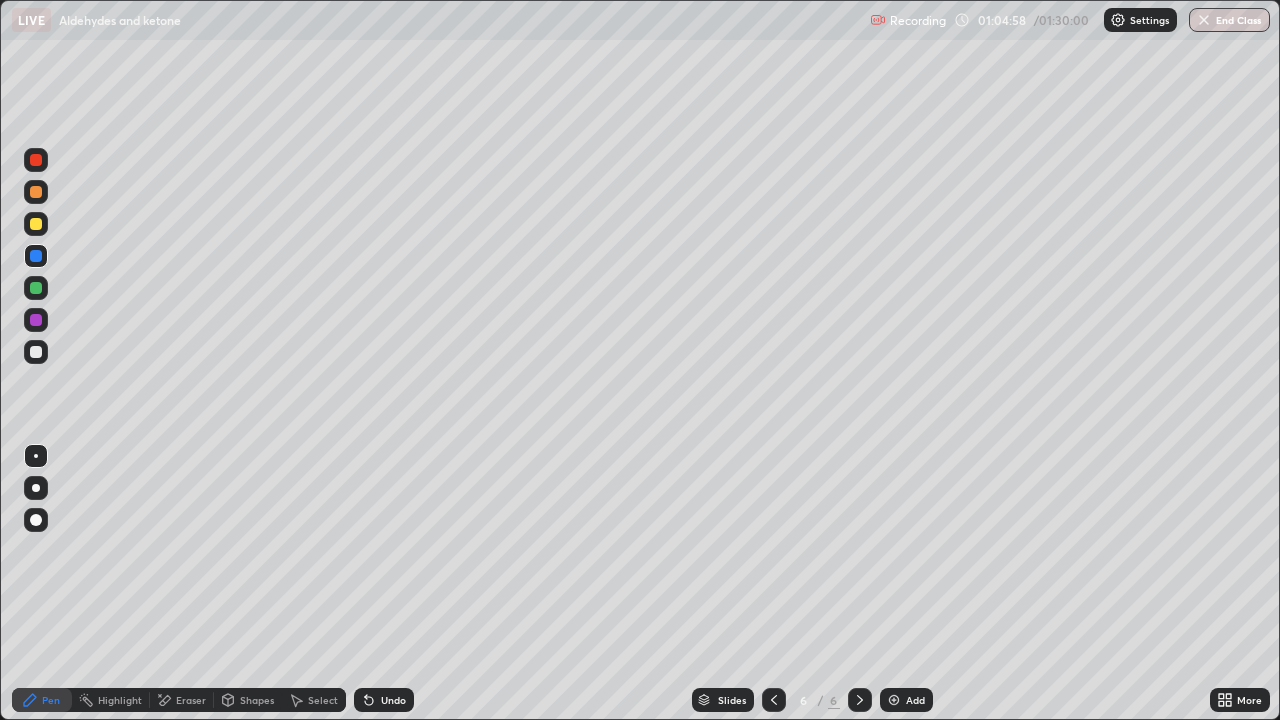 click at bounding box center [36, 224] 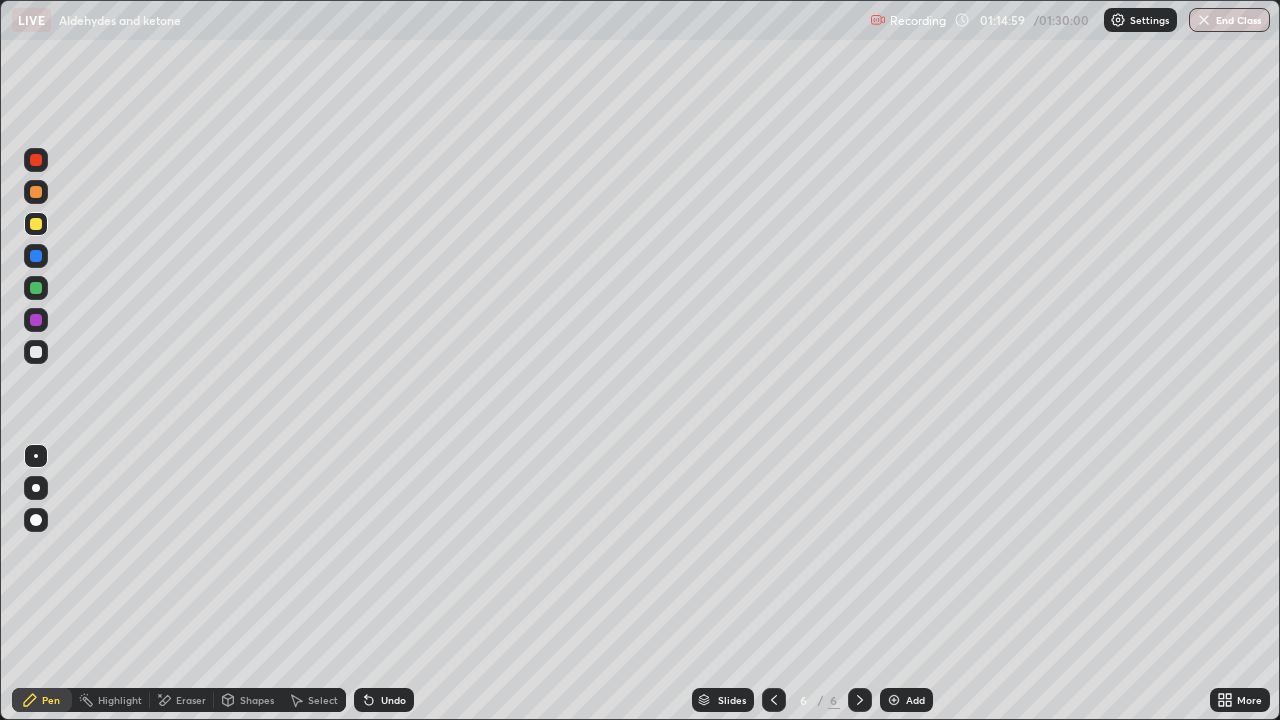 click on "Undo" at bounding box center [393, 700] 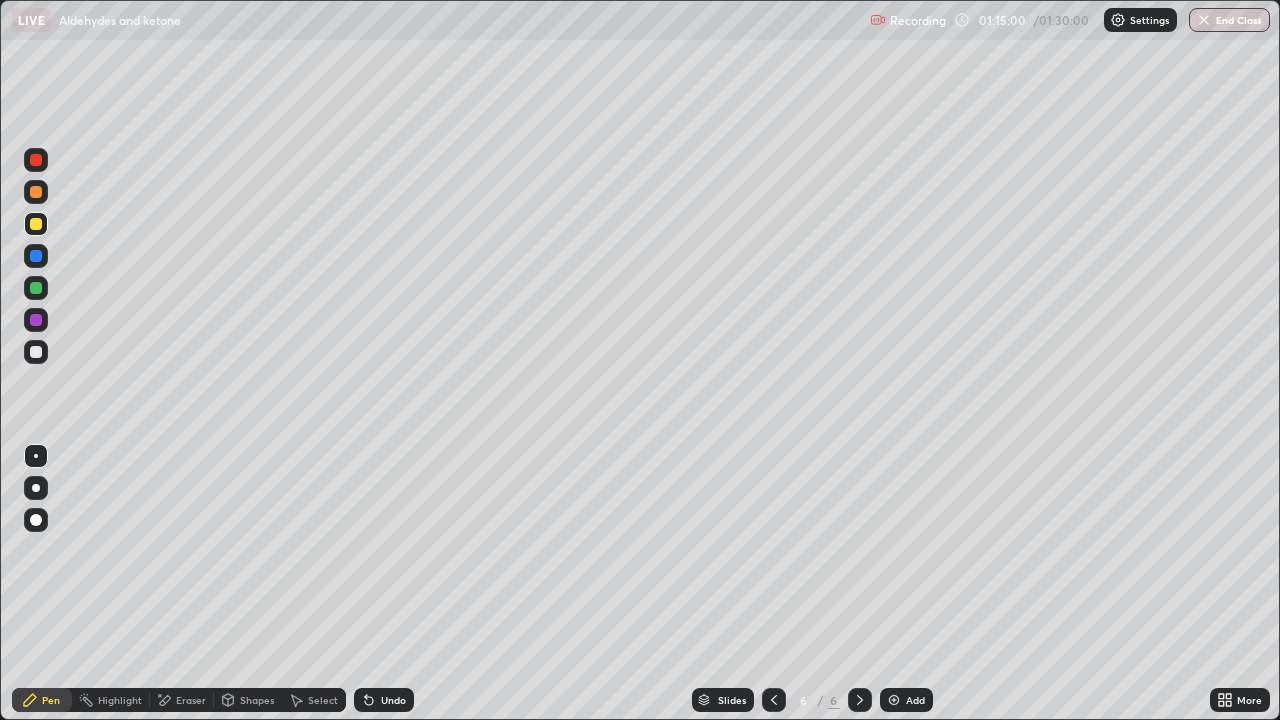 click on "Undo" at bounding box center (393, 700) 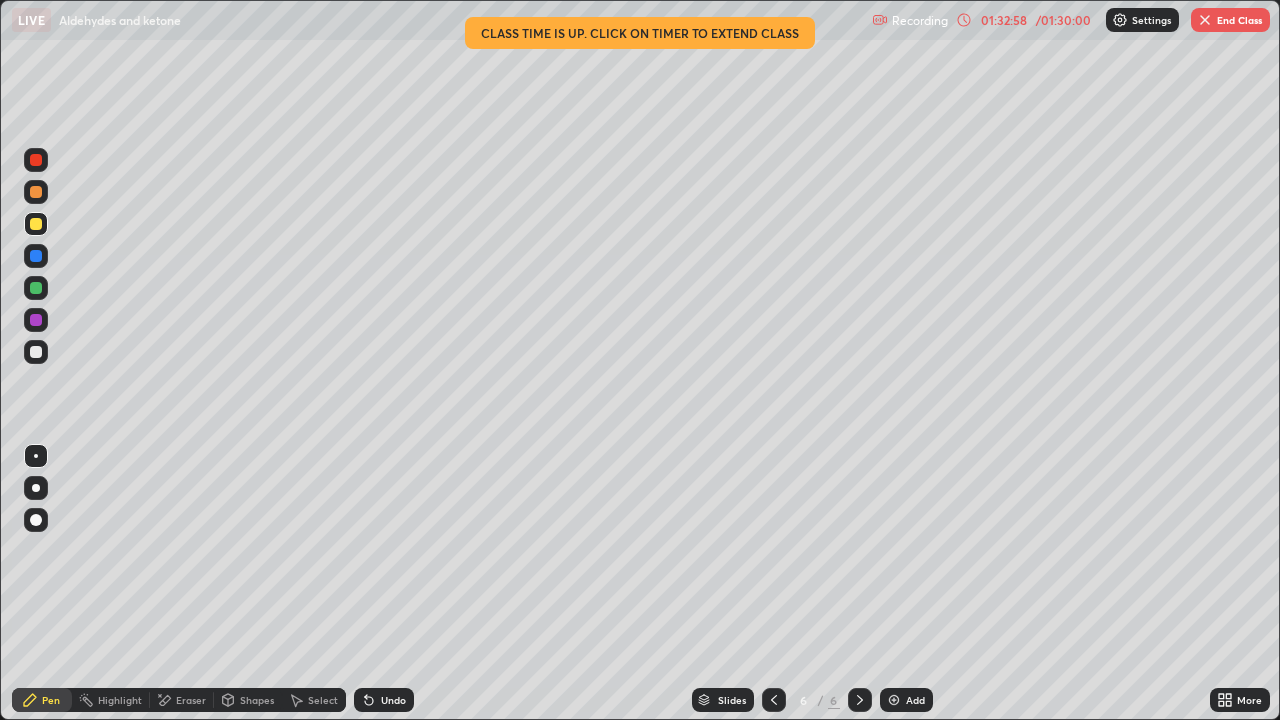 click on "Undo" at bounding box center (393, 700) 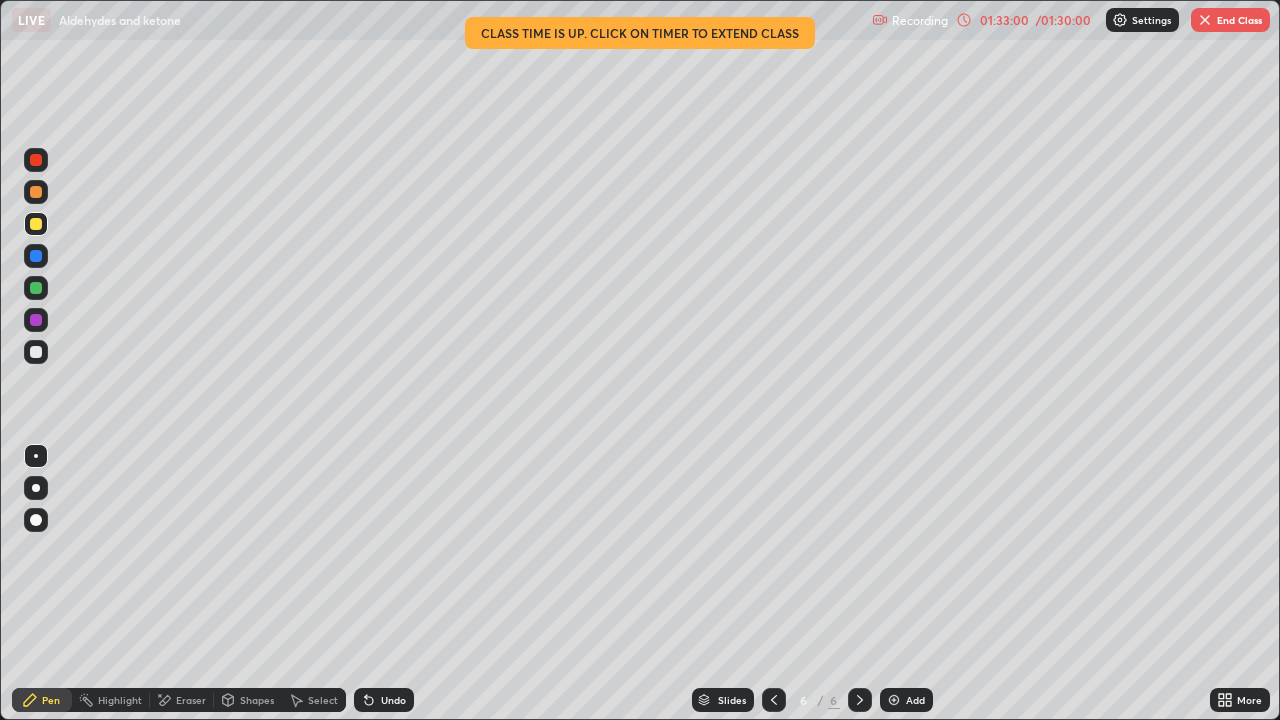 click on "Undo" at bounding box center [393, 700] 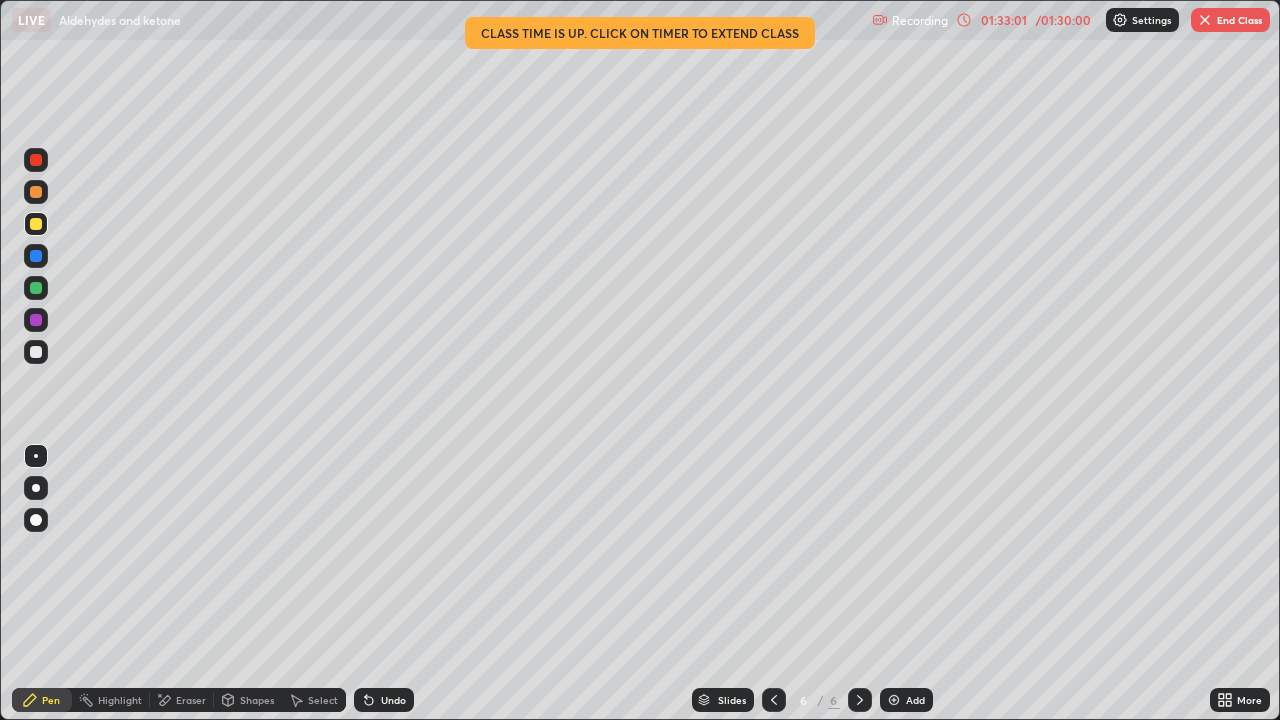 click on "Undo" at bounding box center (393, 700) 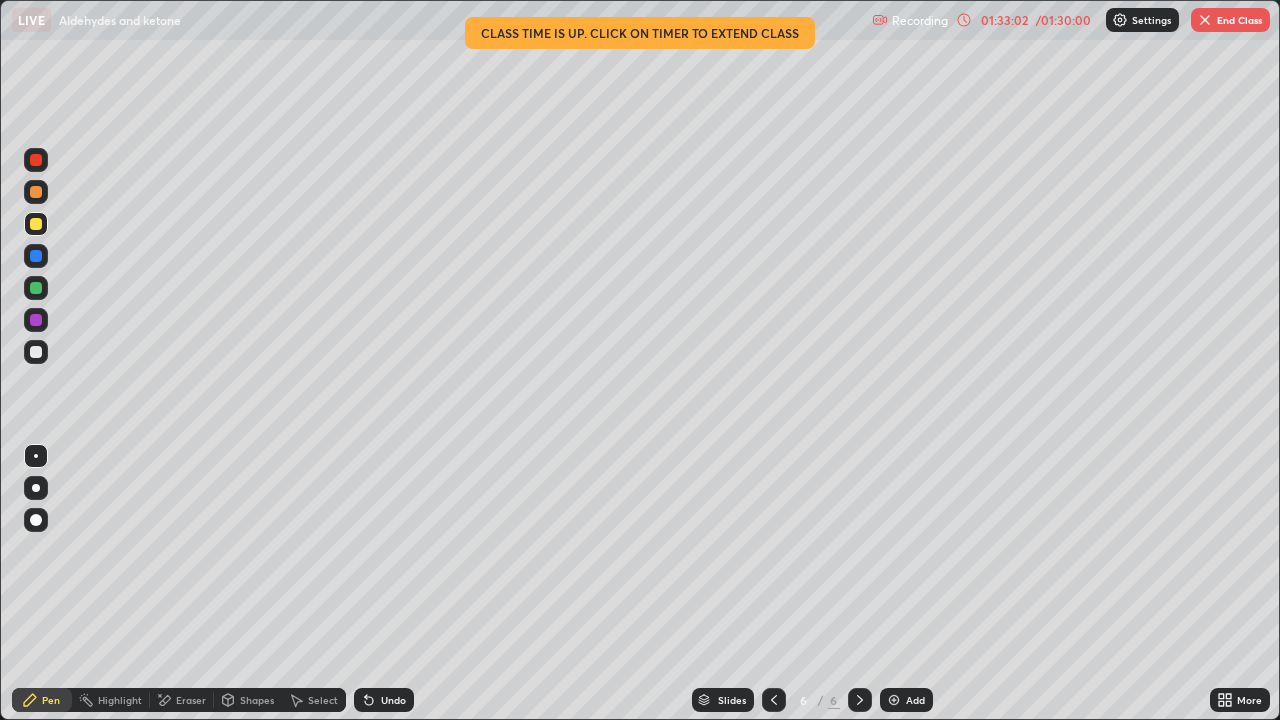 click on "End Class" at bounding box center [1230, 20] 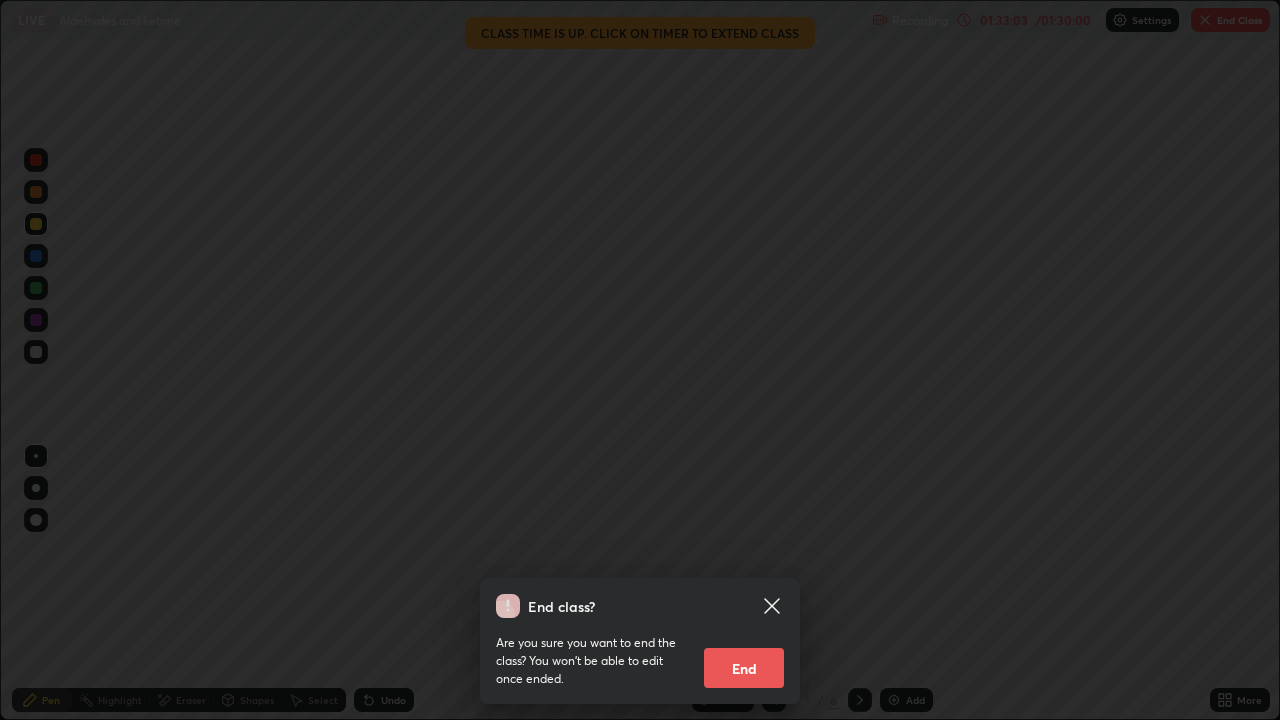 click on "End" at bounding box center (744, 668) 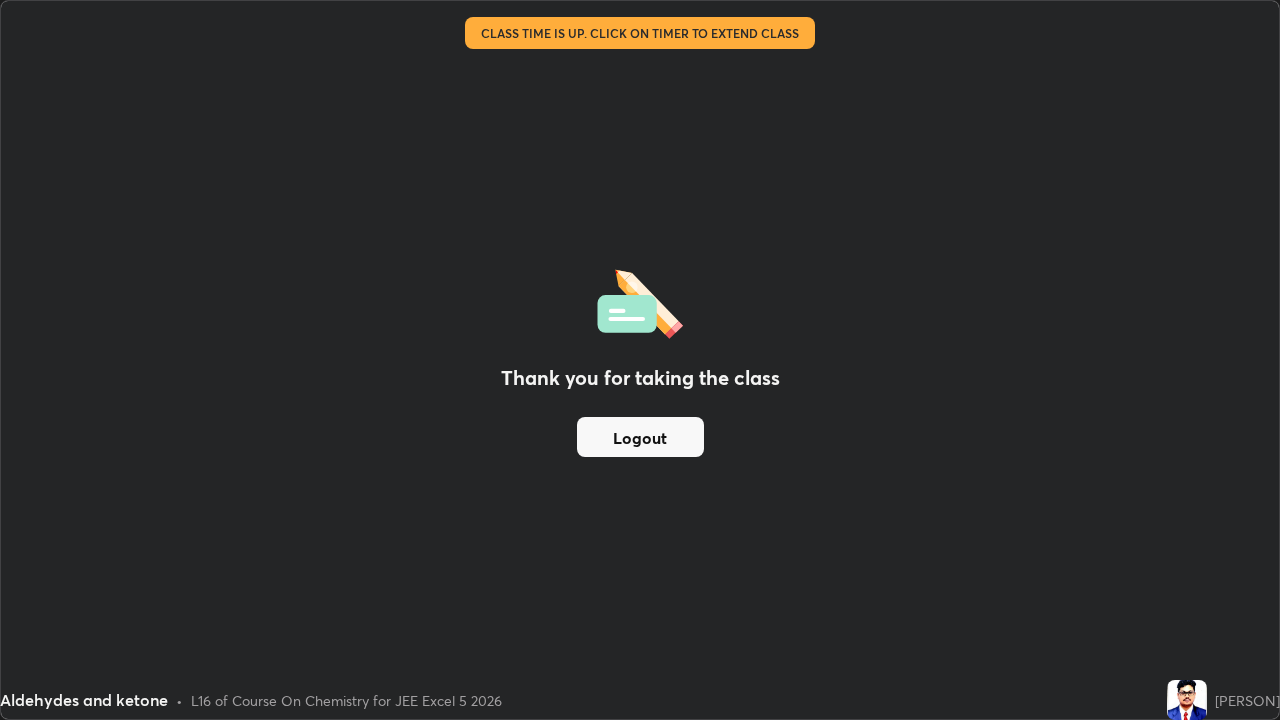 click on "Logout" at bounding box center (640, 437) 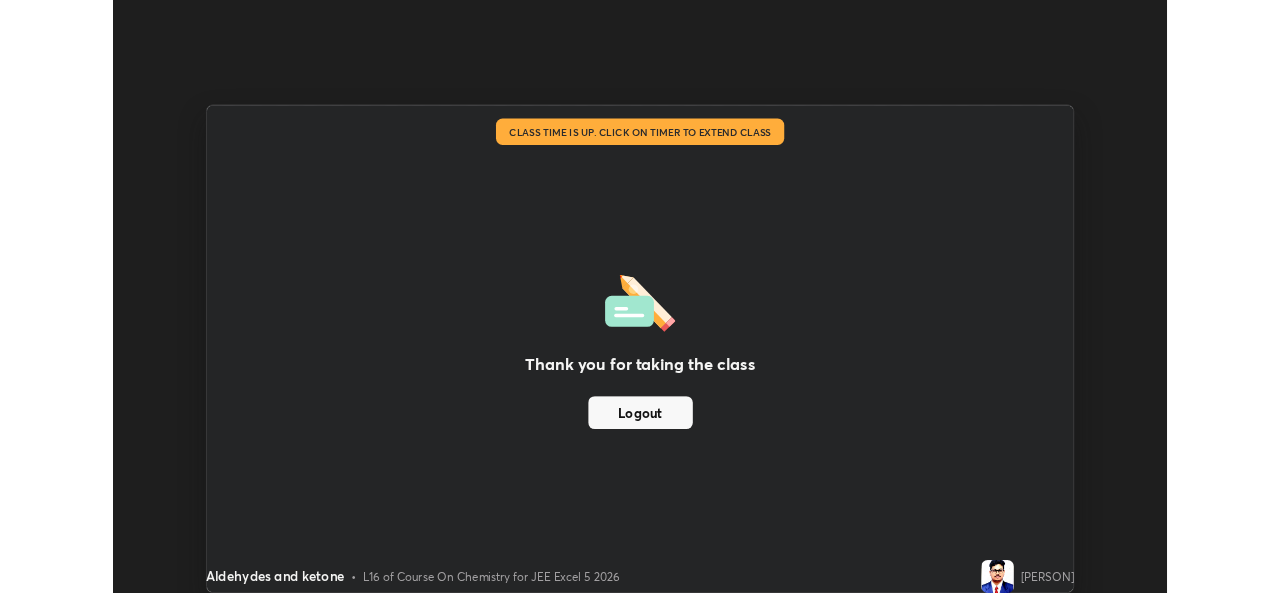 scroll, scrollTop: 593, scrollLeft: 1280, axis: both 